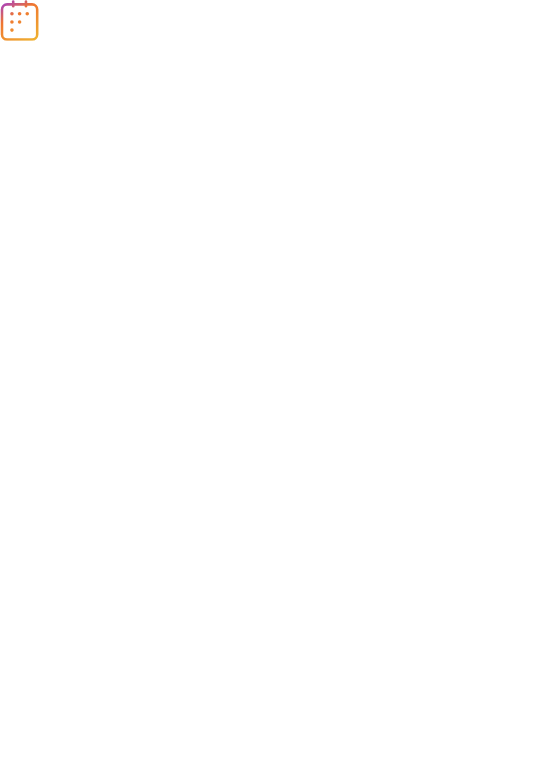 scroll, scrollTop: 0, scrollLeft: 0, axis: both 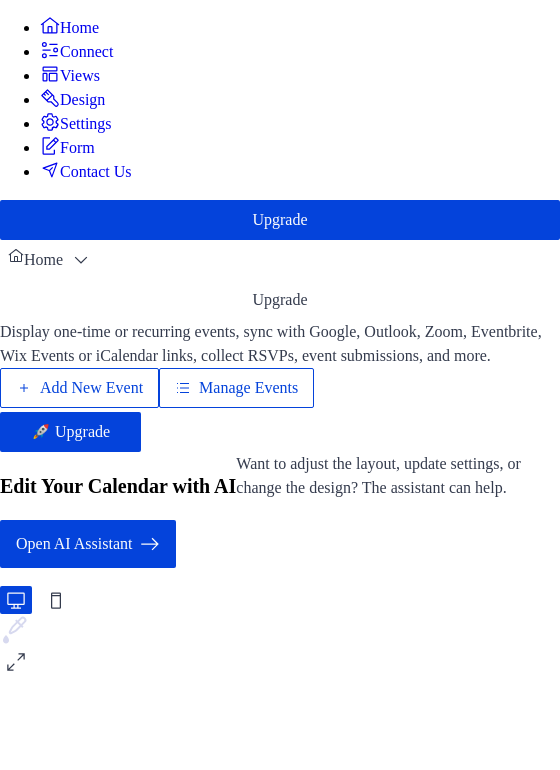 click on "Manage Events" at bounding box center (248, 388) 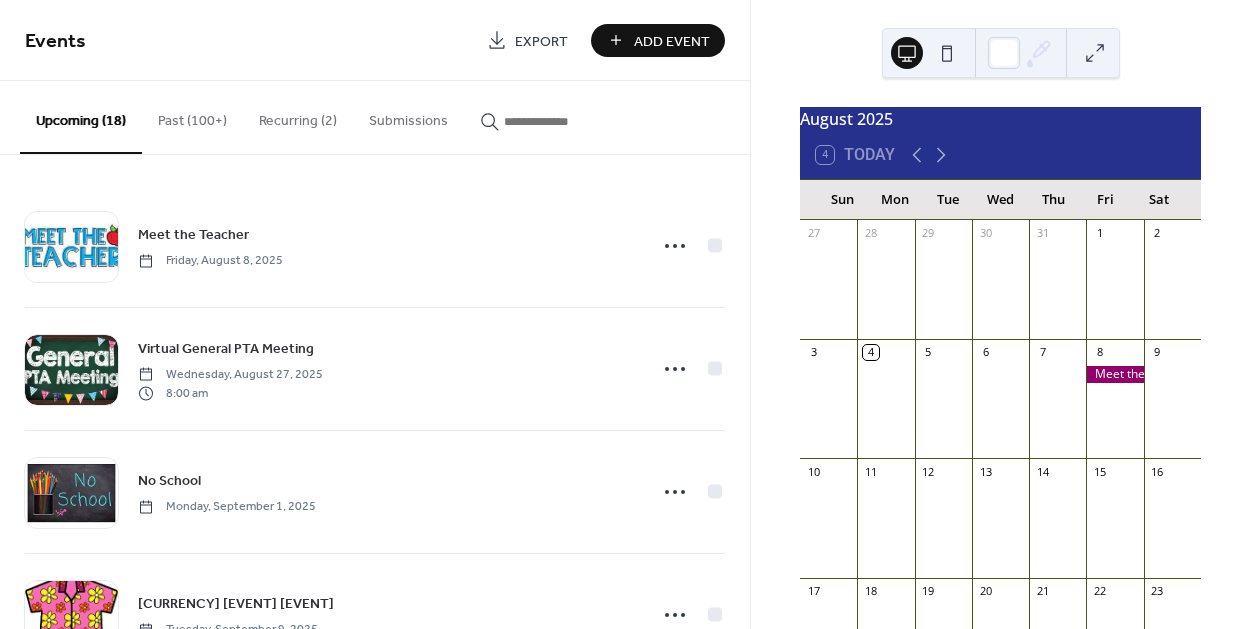 scroll, scrollTop: 0, scrollLeft: 0, axis: both 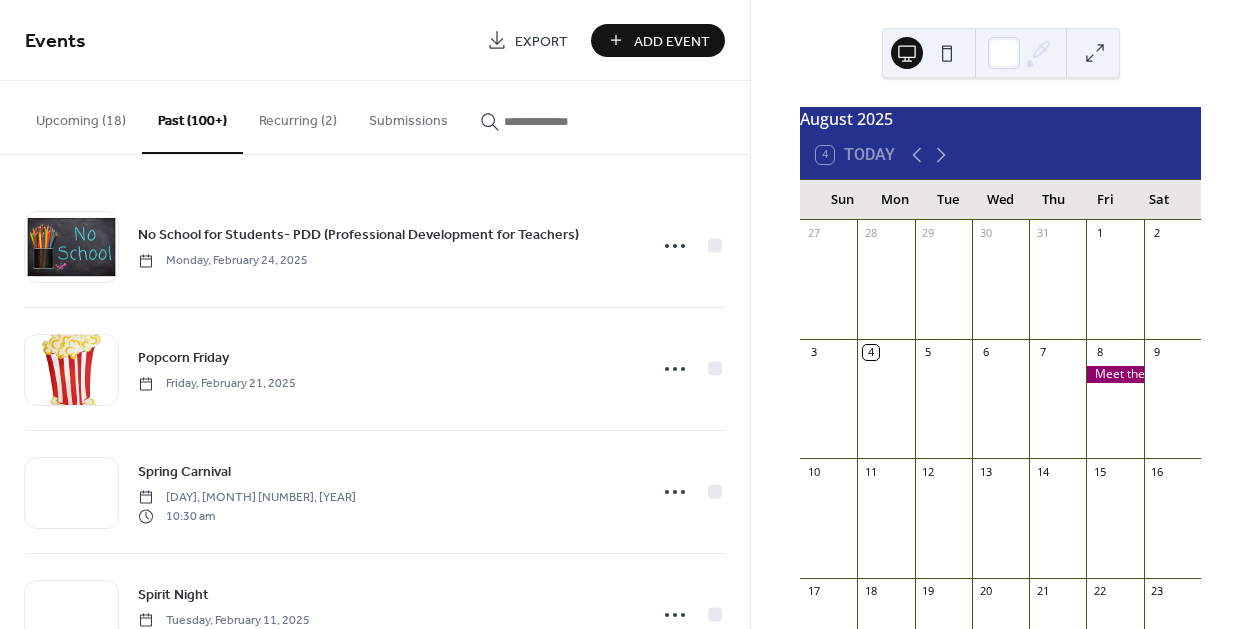 click at bounding box center (552, 116) 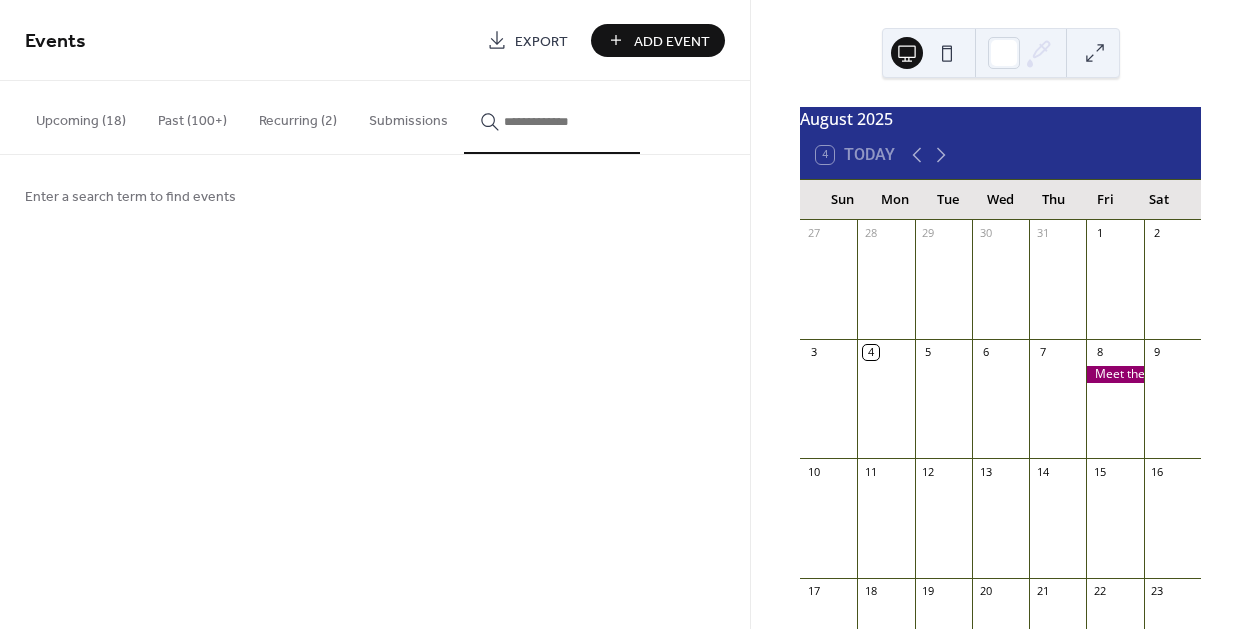 click on "Enter a search term to find events" at bounding box center [375, 195] 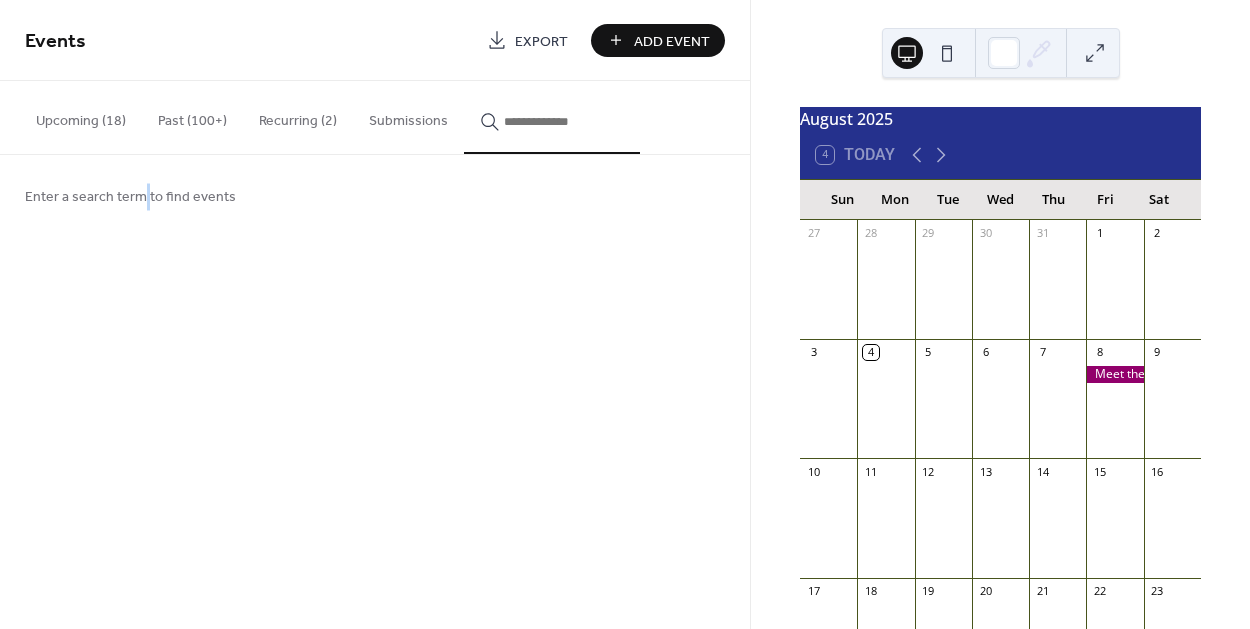 click on "Enter a search term to find events" at bounding box center [130, 197] 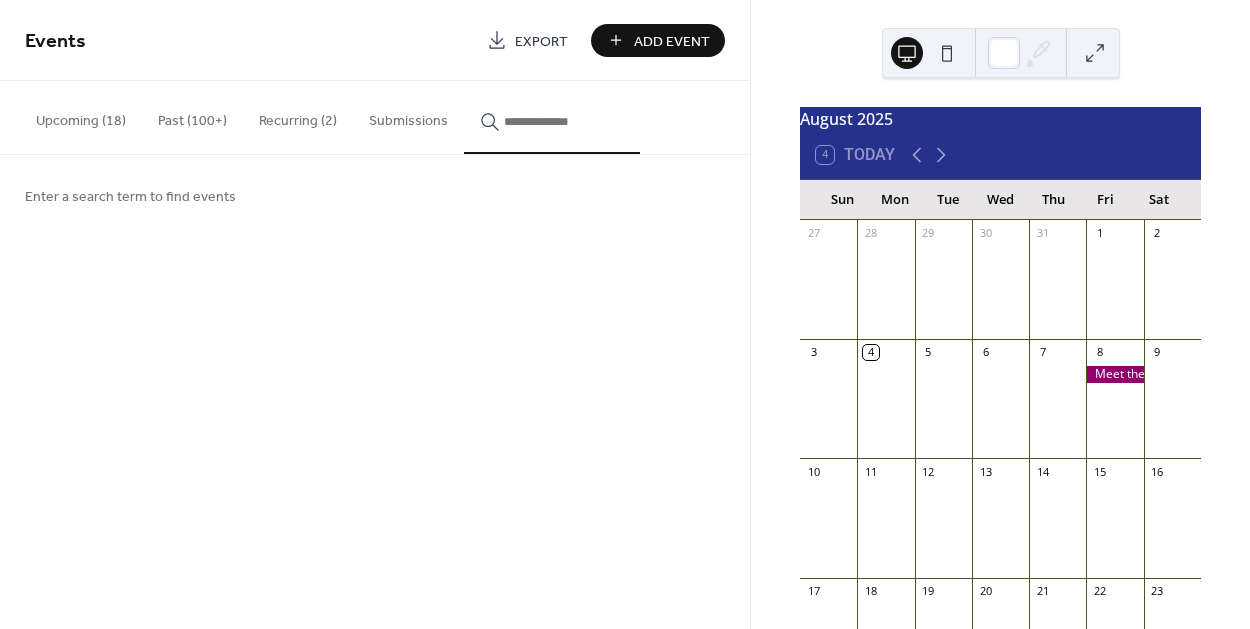 click on "Enter a search term to find events" at bounding box center [375, 195] 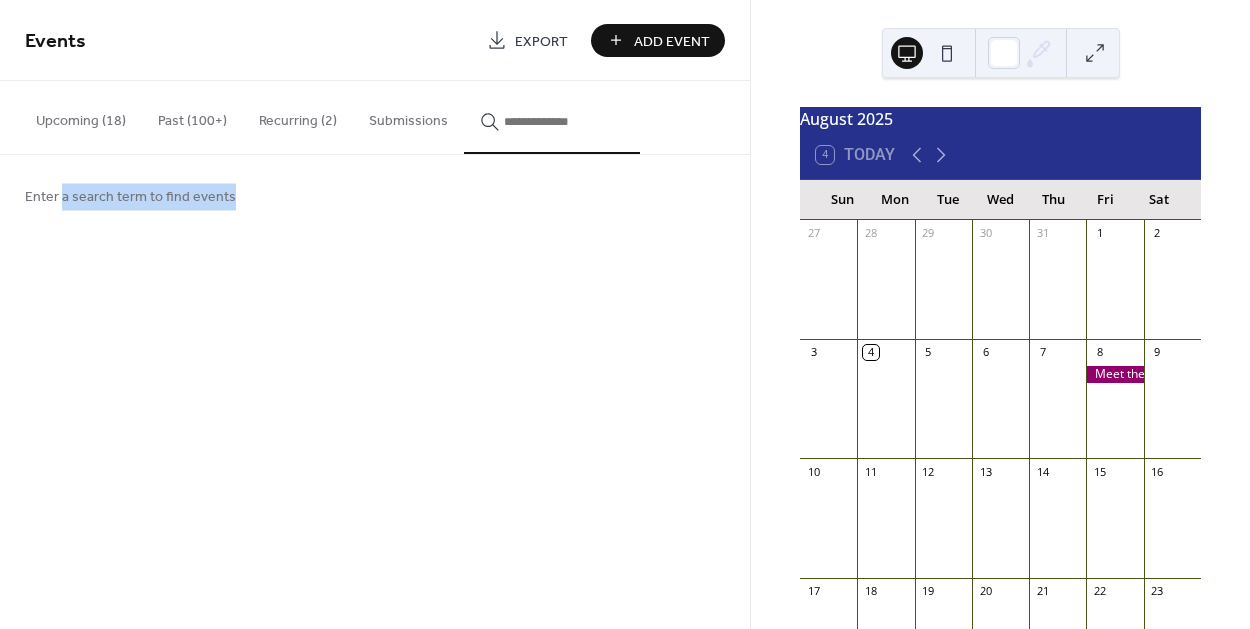 drag, startPoint x: 233, startPoint y: 195, endPoint x: 59, endPoint y: 199, distance: 174.04597 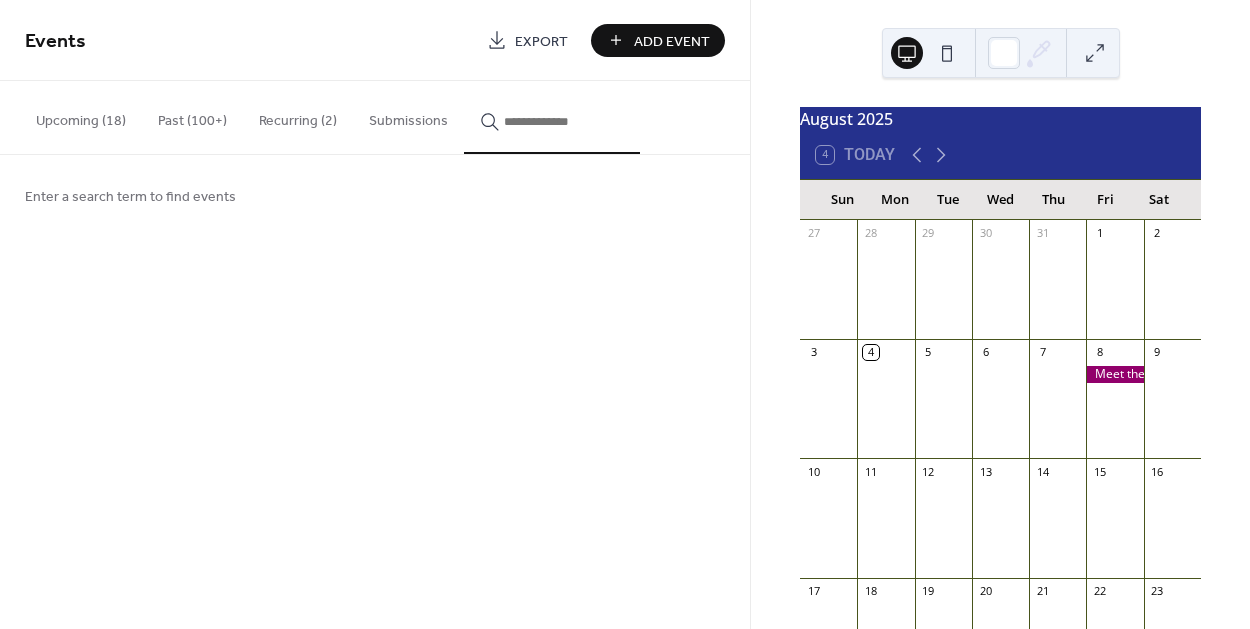 click on "Enter a search term to find events" at bounding box center [130, 197] 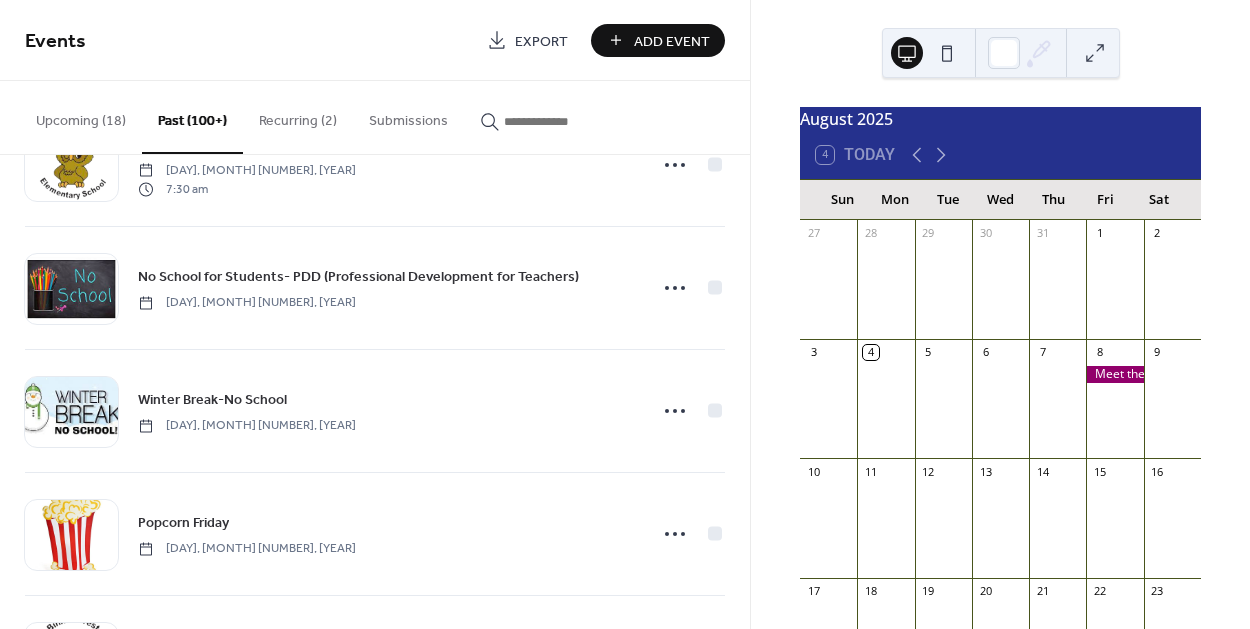 scroll, scrollTop: 10872, scrollLeft: 0, axis: vertical 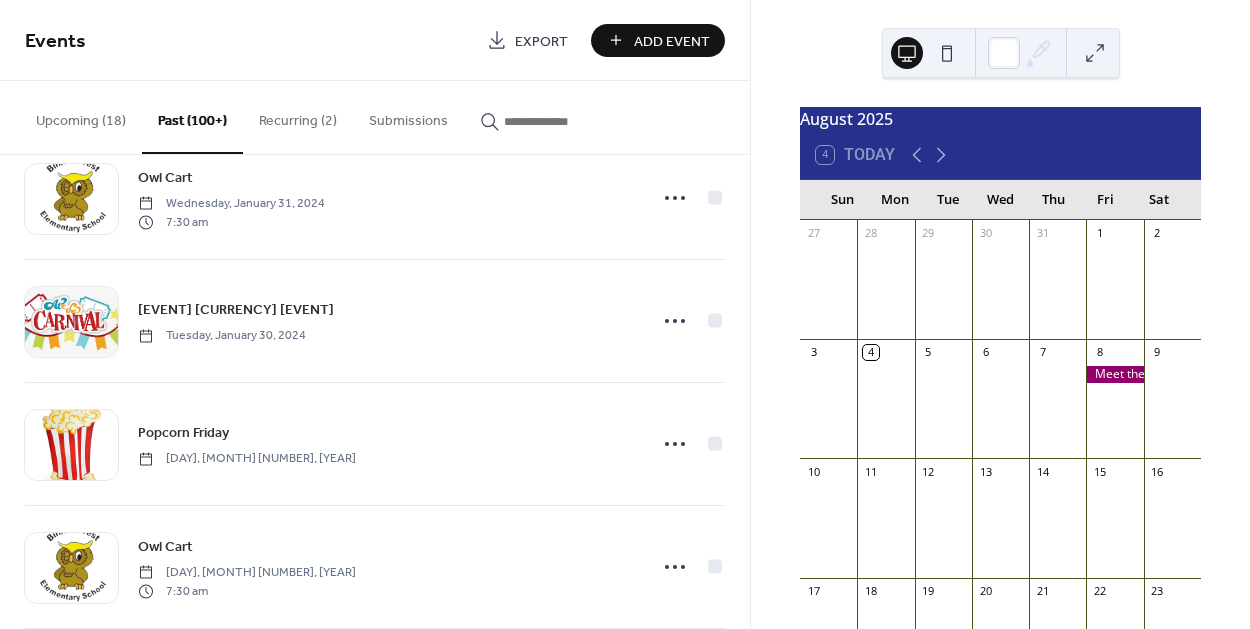 click at bounding box center [564, 121] 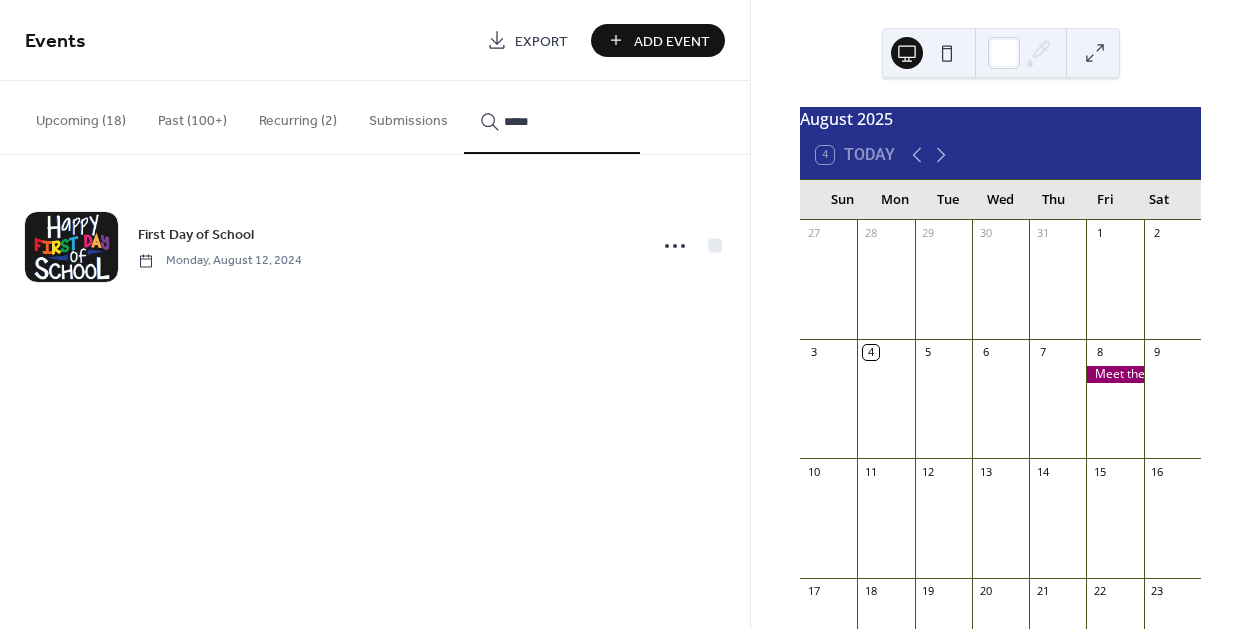 type on "*****" 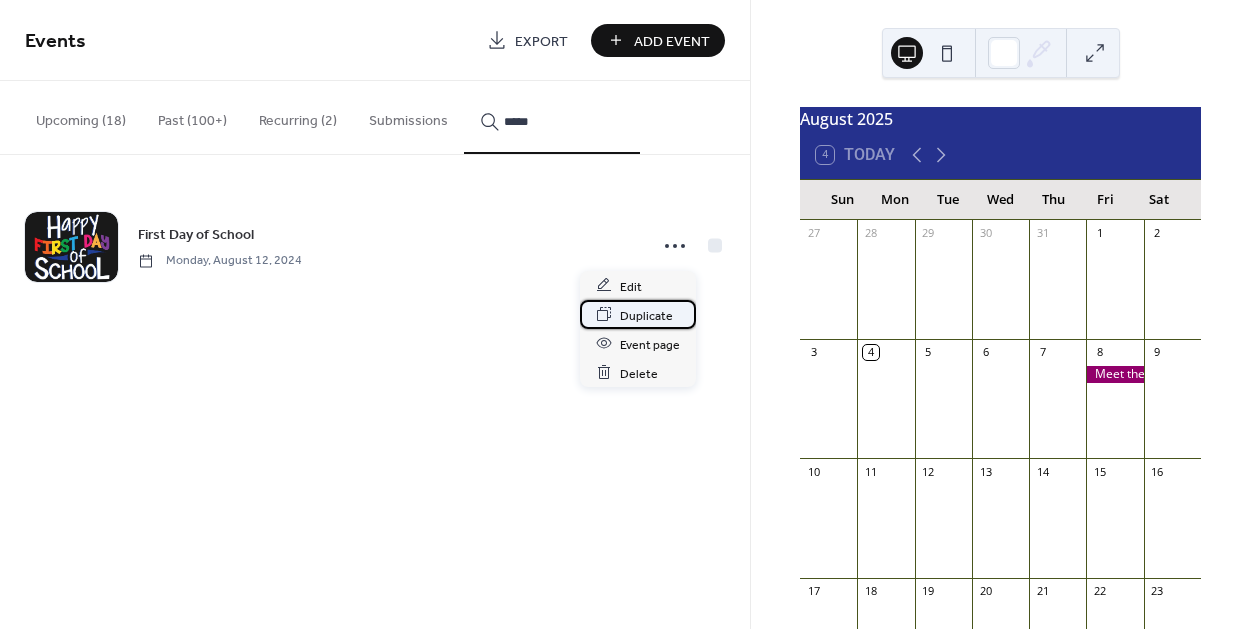 click on "Duplicate" at bounding box center (646, 315) 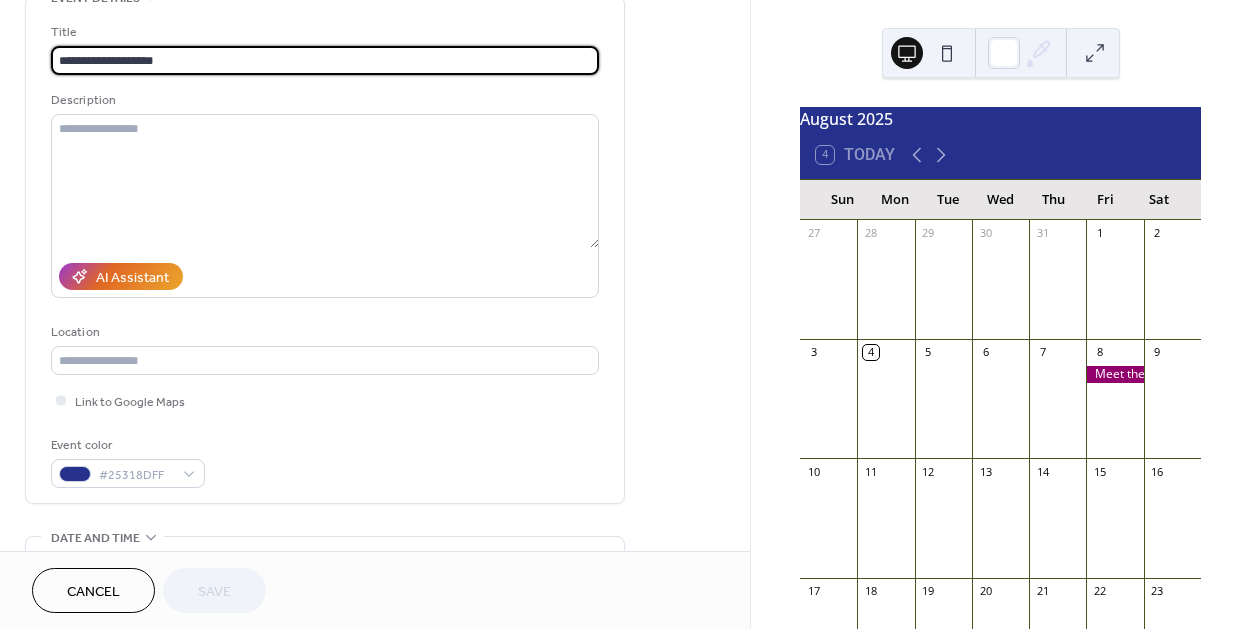 scroll, scrollTop: 368, scrollLeft: 0, axis: vertical 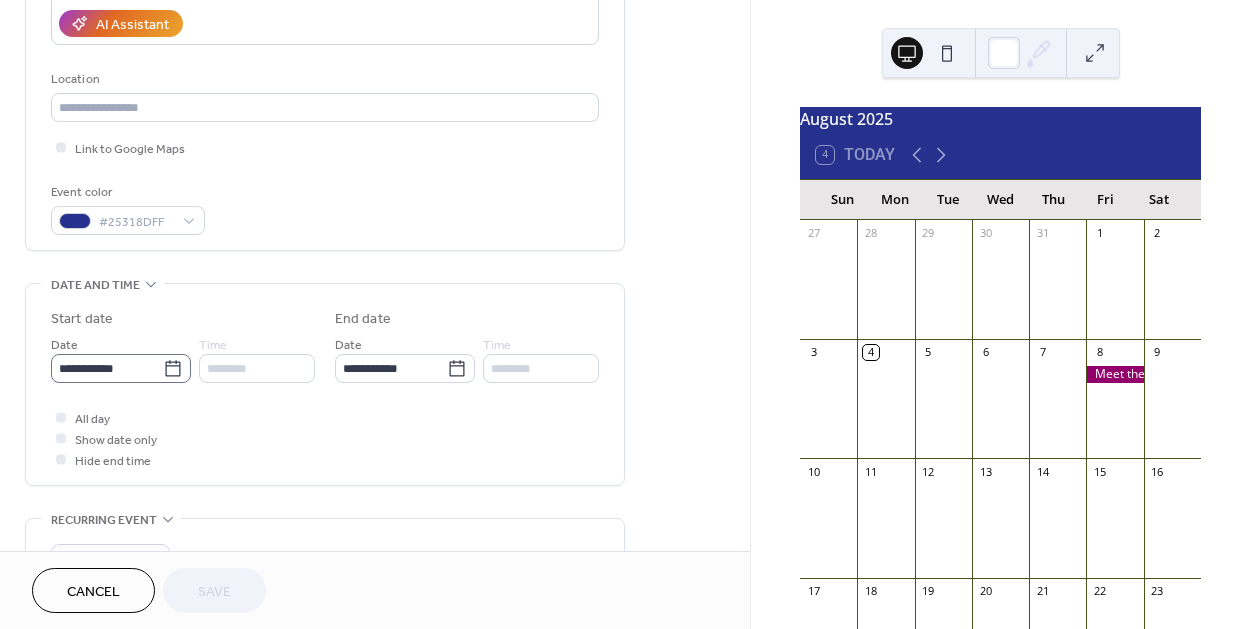 click 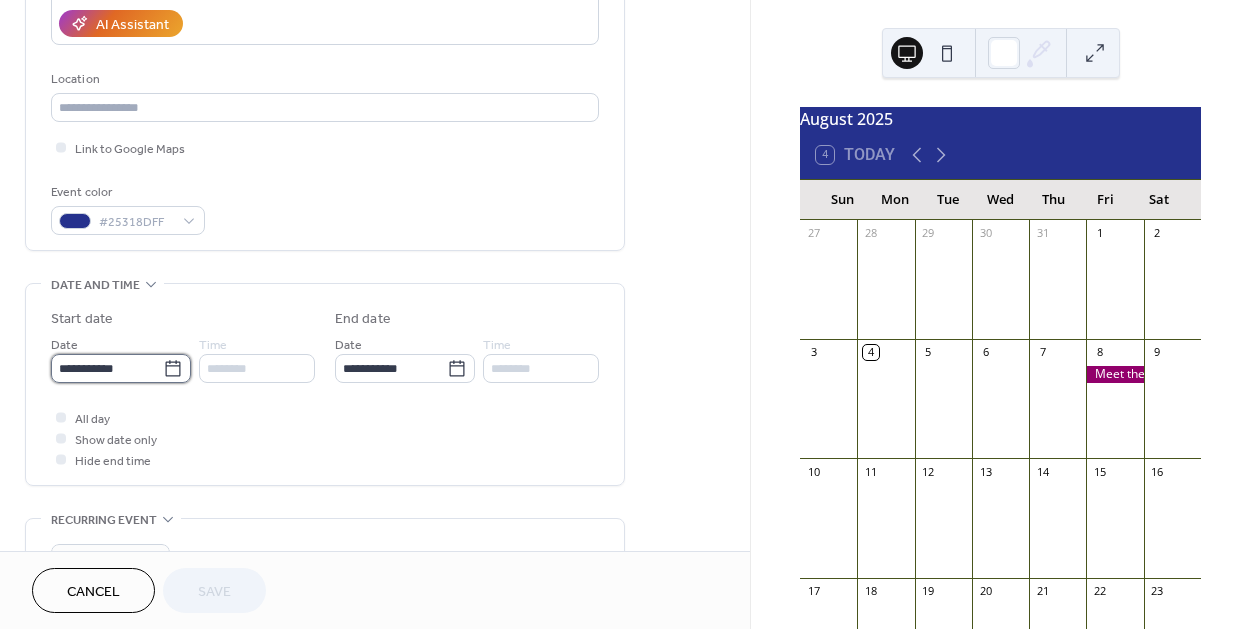click on "**********" at bounding box center (107, 368) 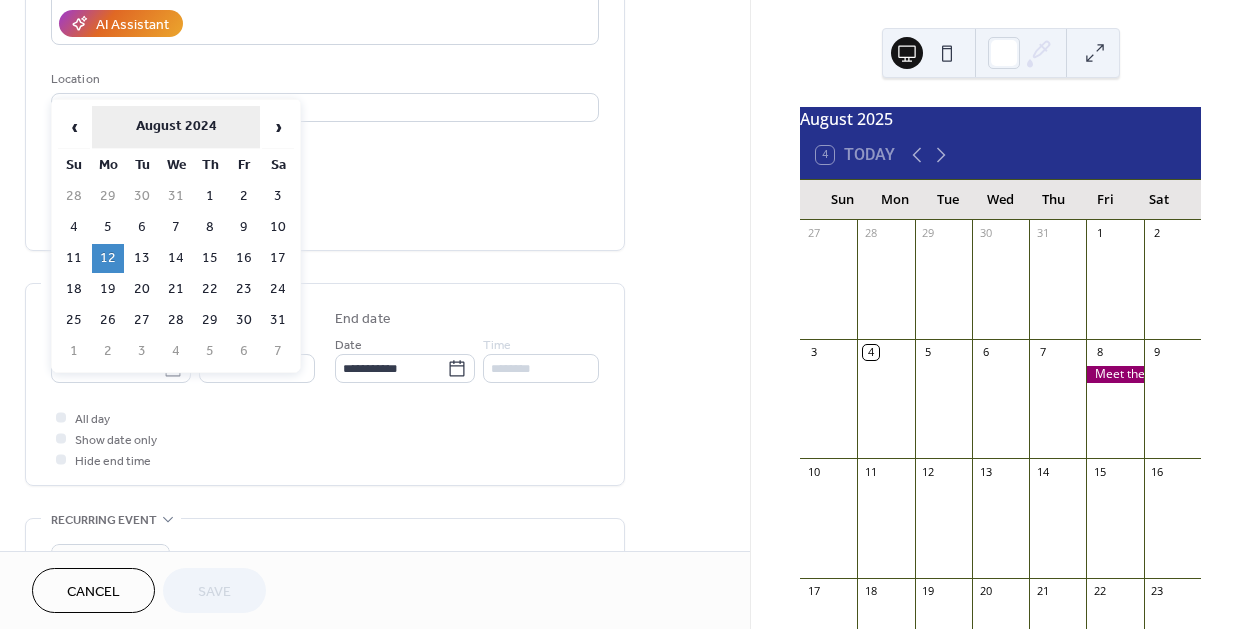 click on "August 2024" at bounding box center (176, 127) 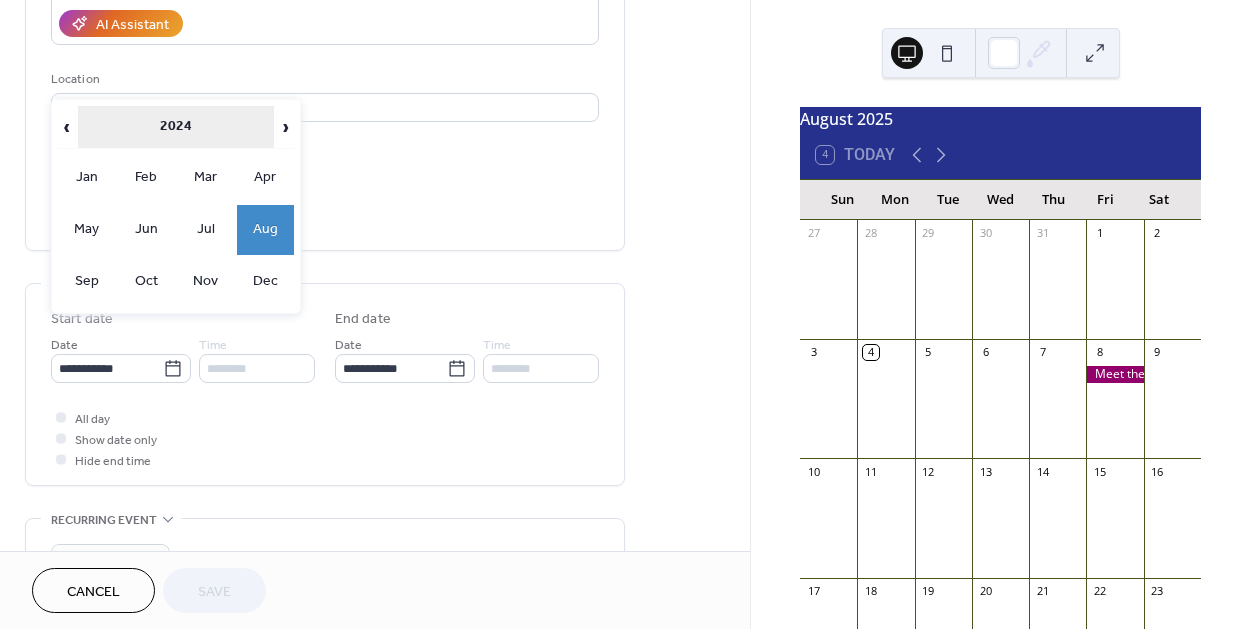 click on "2024" at bounding box center [176, 127] 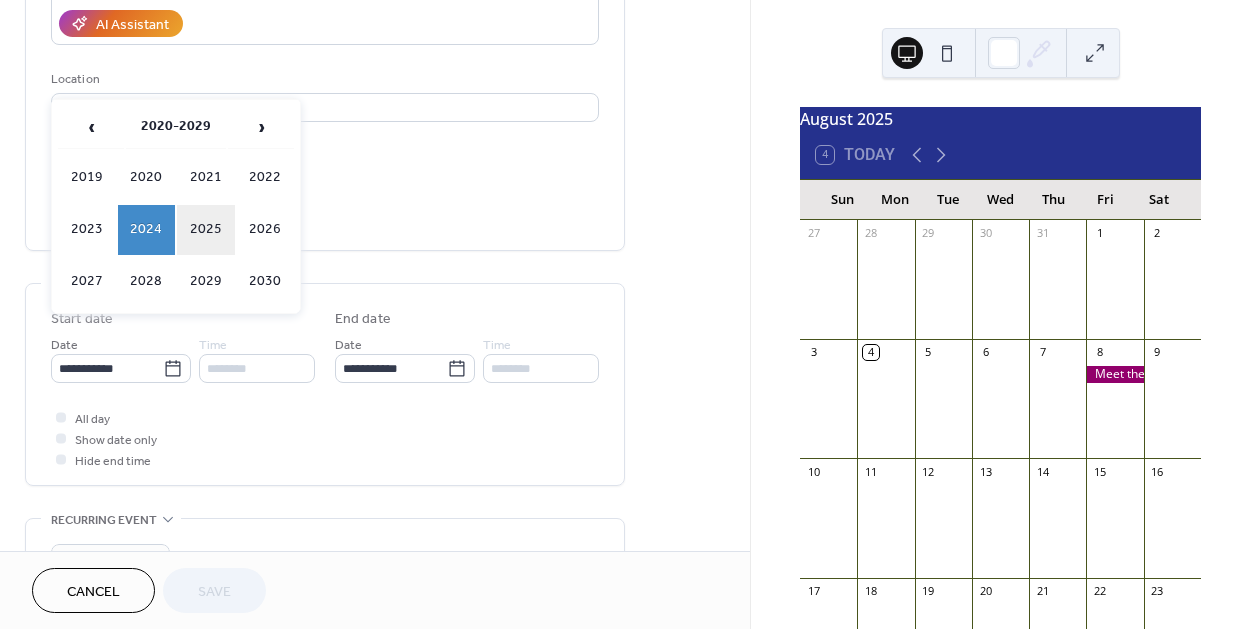 click on "2025" at bounding box center (206, 230) 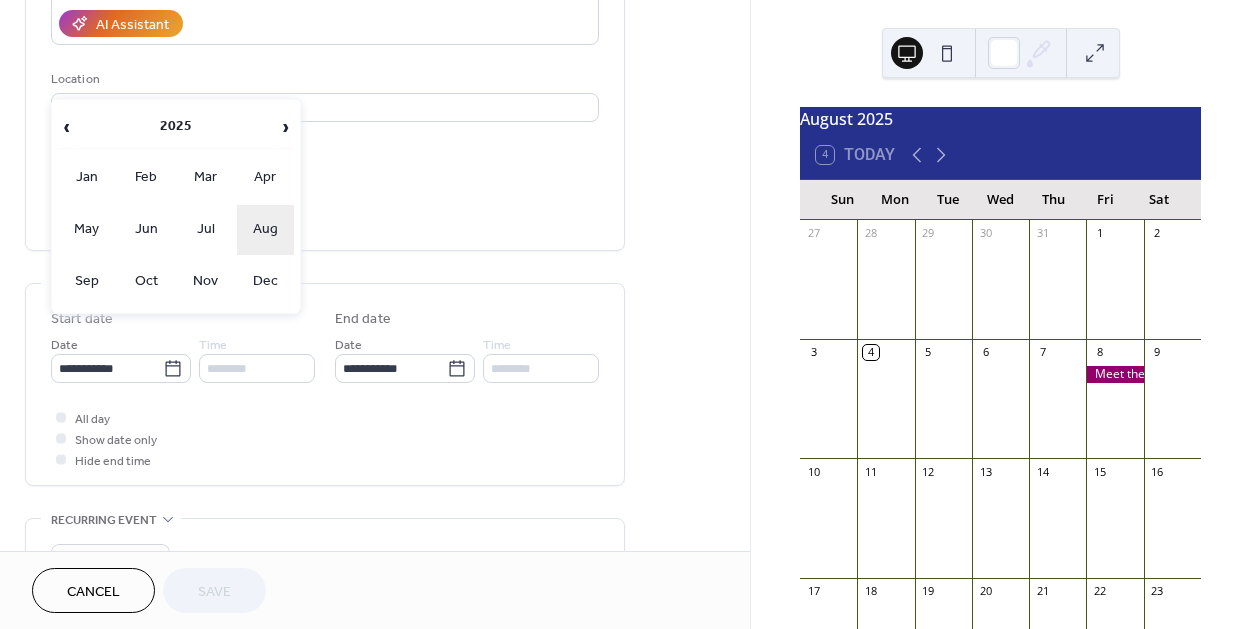 click on "Aug" at bounding box center [266, 230] 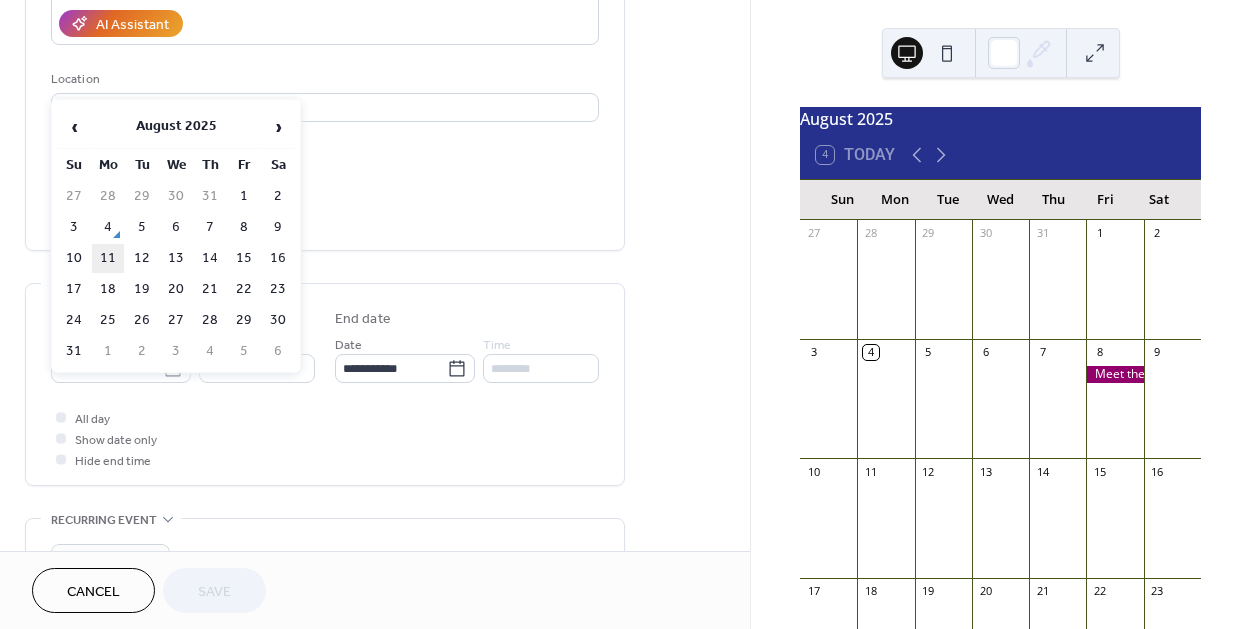 click on "11" at bounding box center (108, 258) 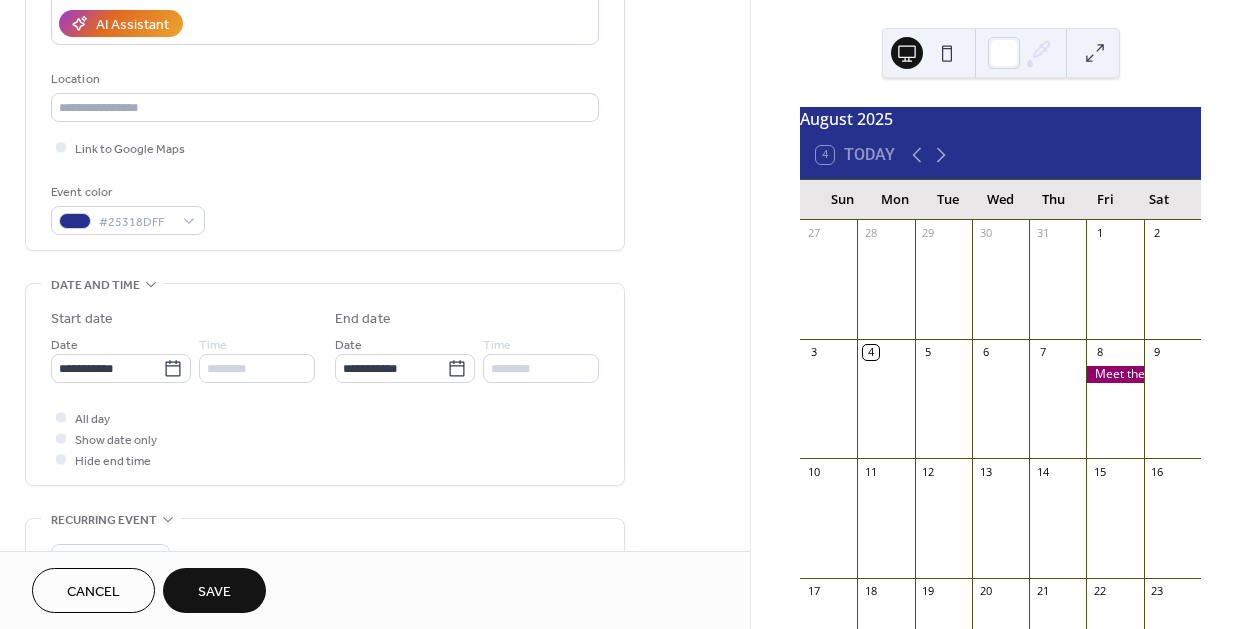 click on "Save" at bounding box center (214, 592) 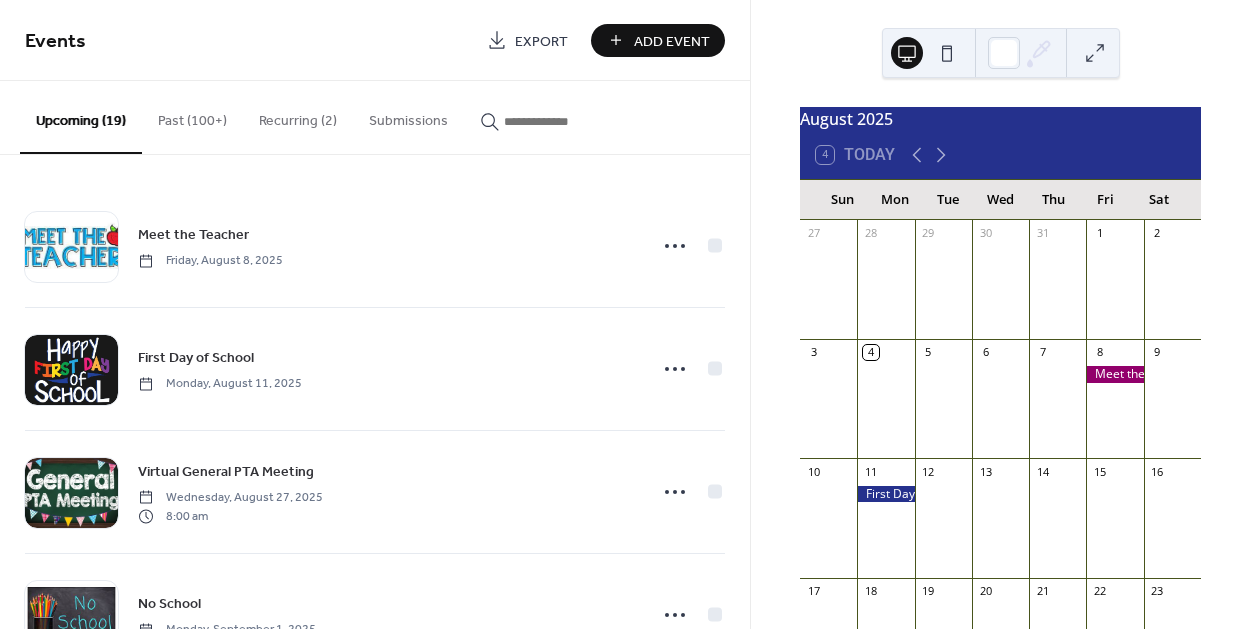 click at bounding box center (564, 121) 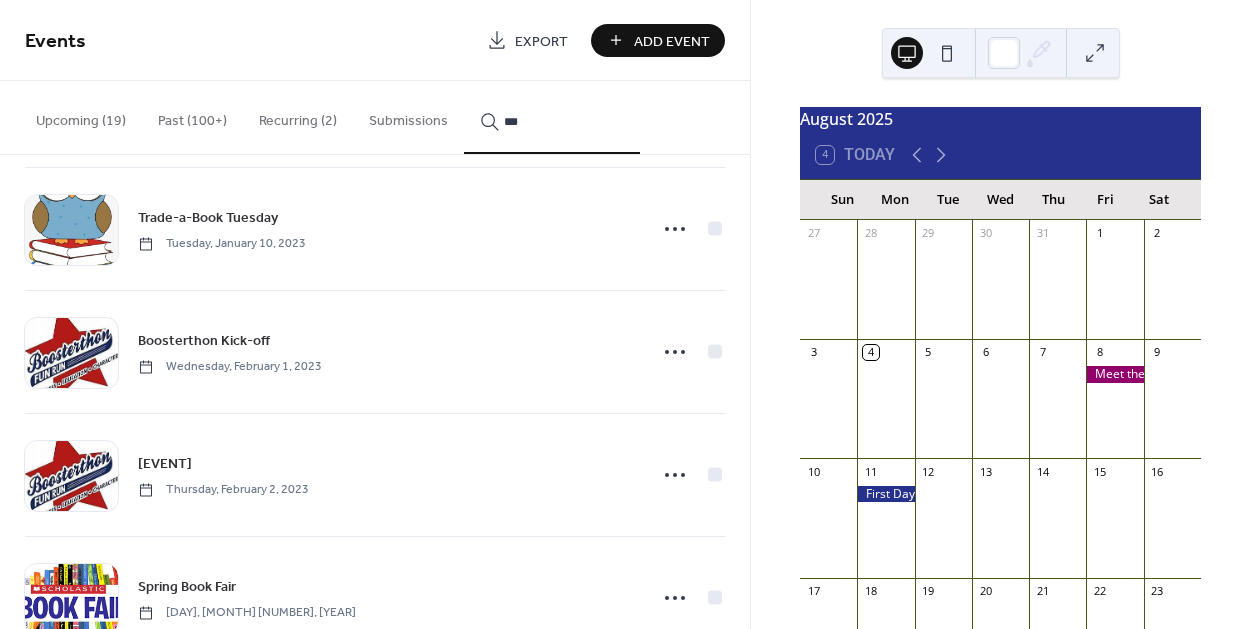 scroll, scrollTop: 892, scrollLeft: 0, axis: vertical 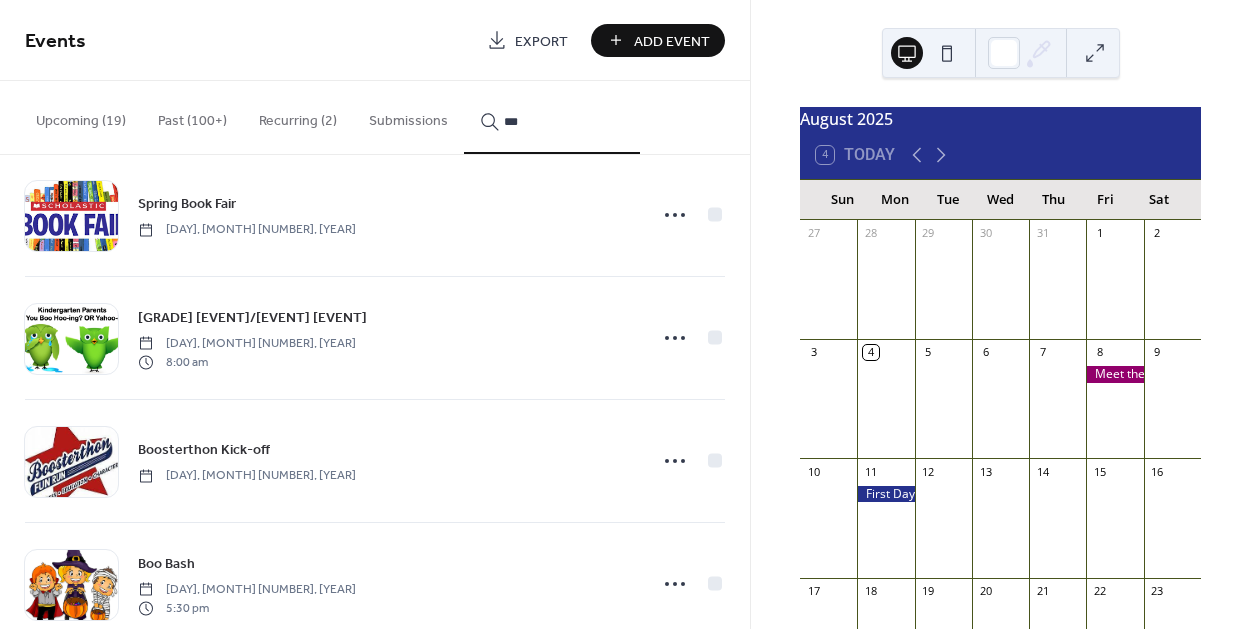 type on "***" 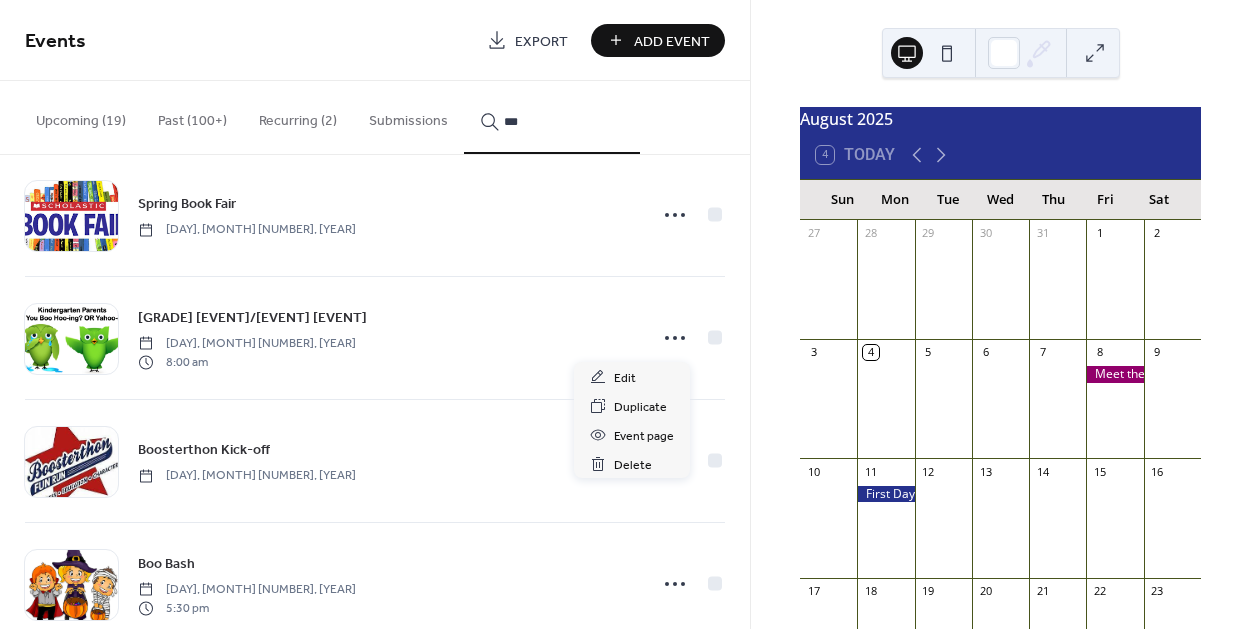click 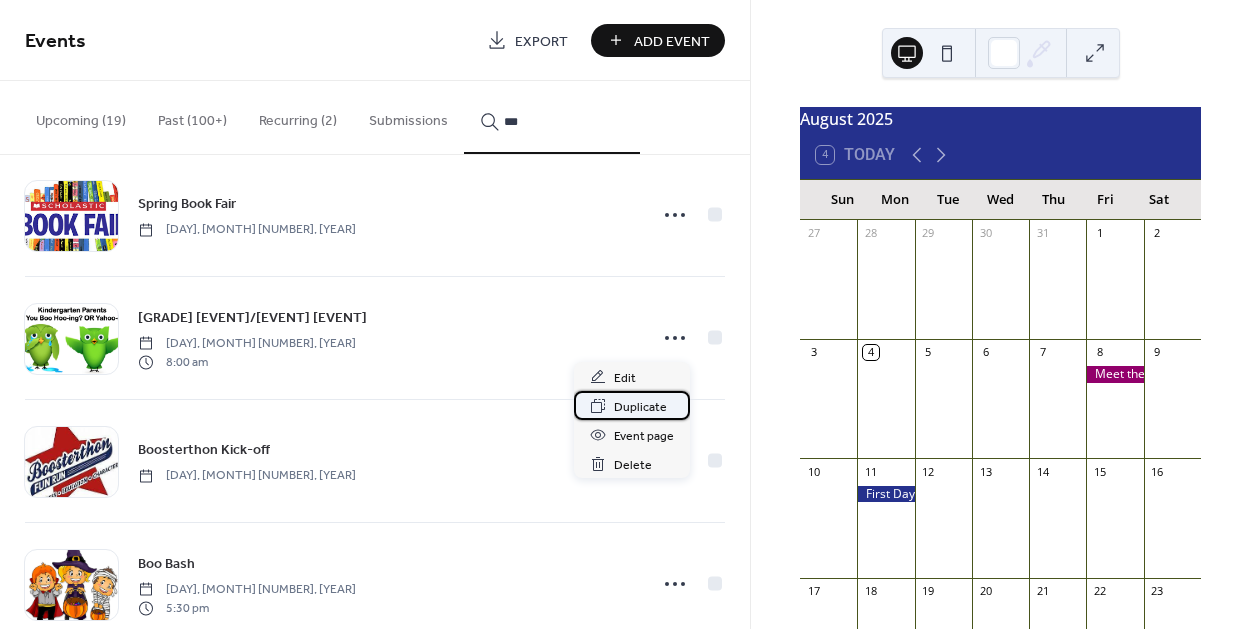 click on "Duplicate" at bounding box center [640, 407] 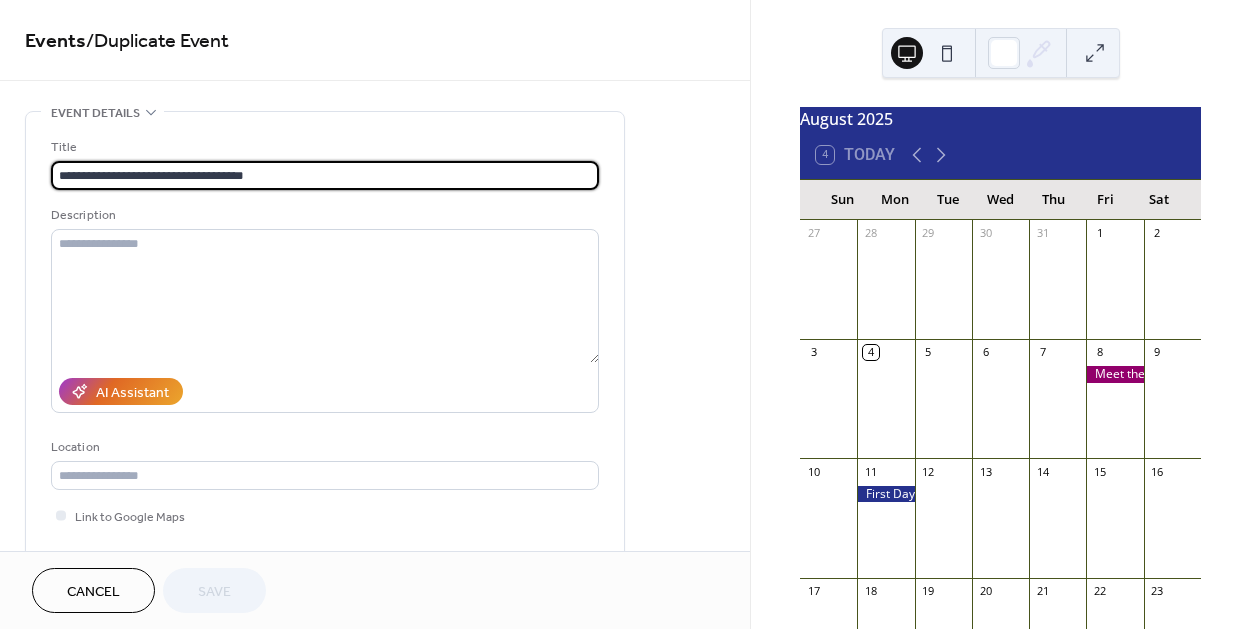 click on "**********" at bounding box center (325, 175) 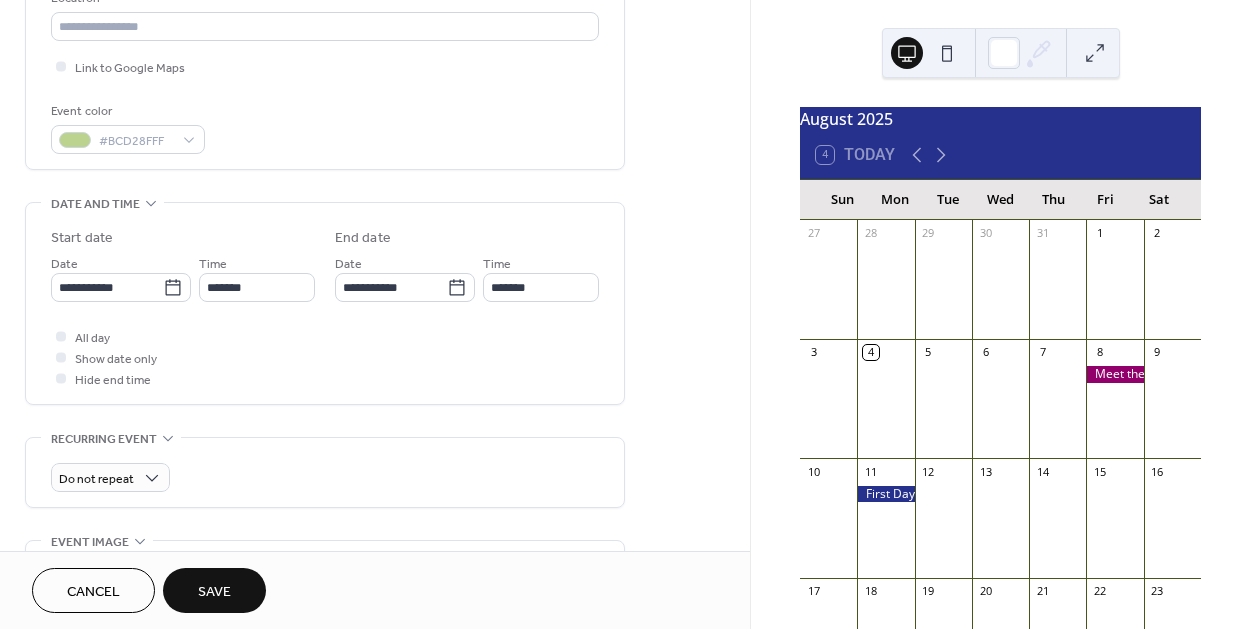 scroll, scrollTop: 605, scrollLeft: 0, axis: vertical 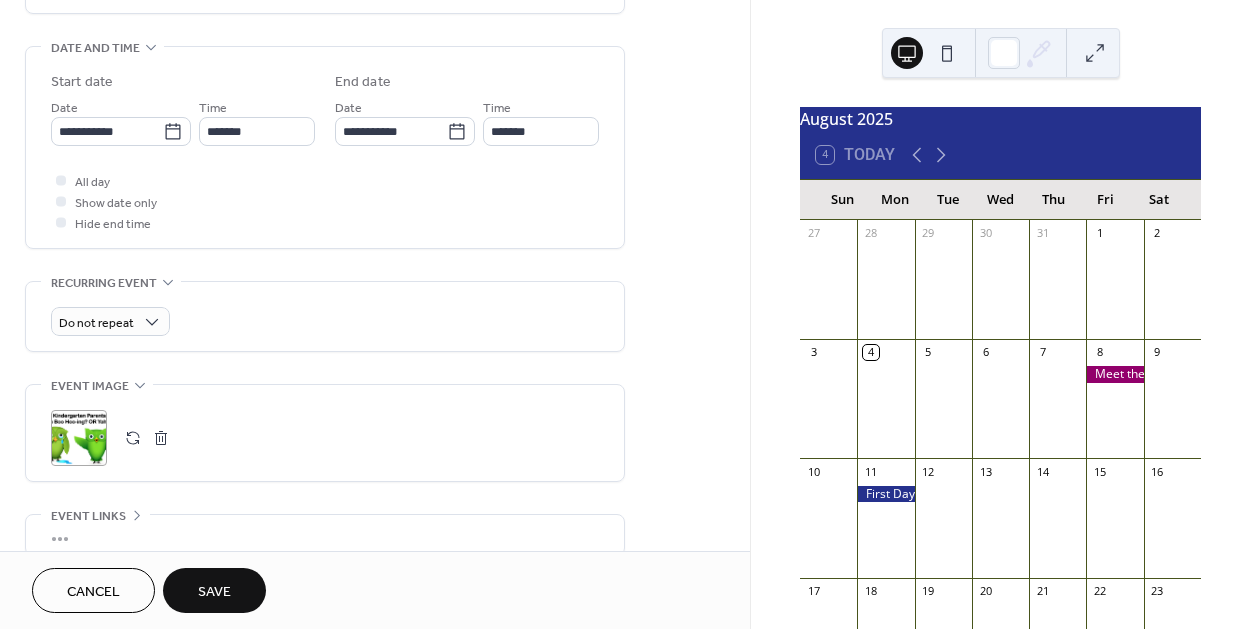 type on "**********" 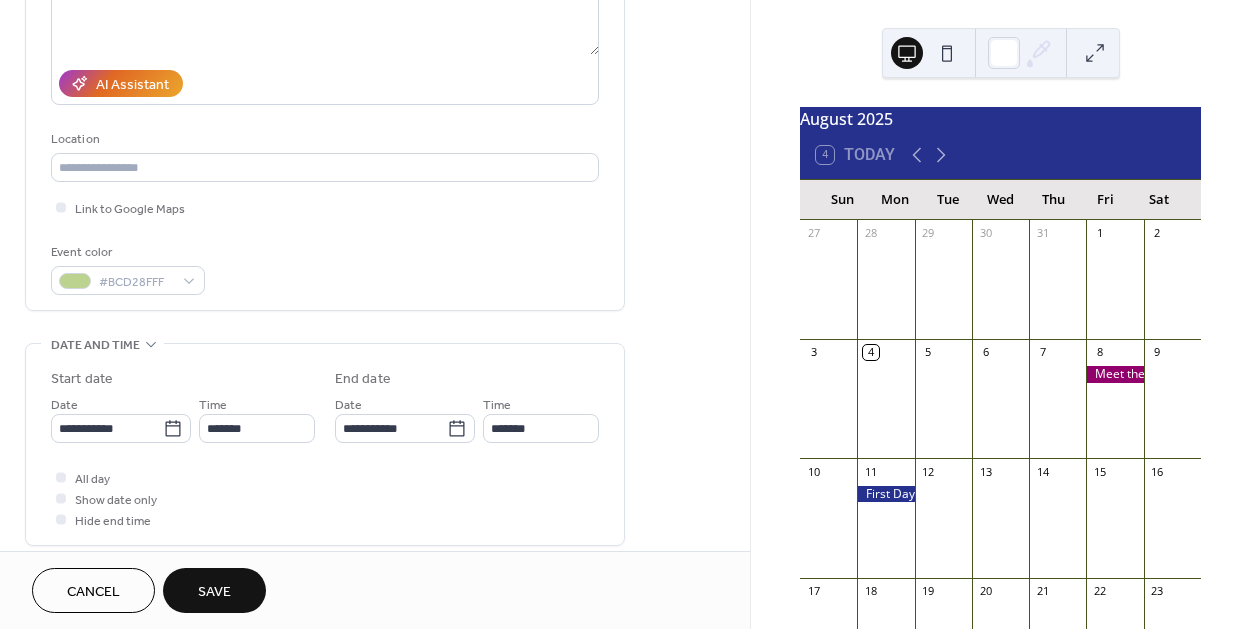scroll, scrollTop: 530, scrollLeft: 0, axis: vertical 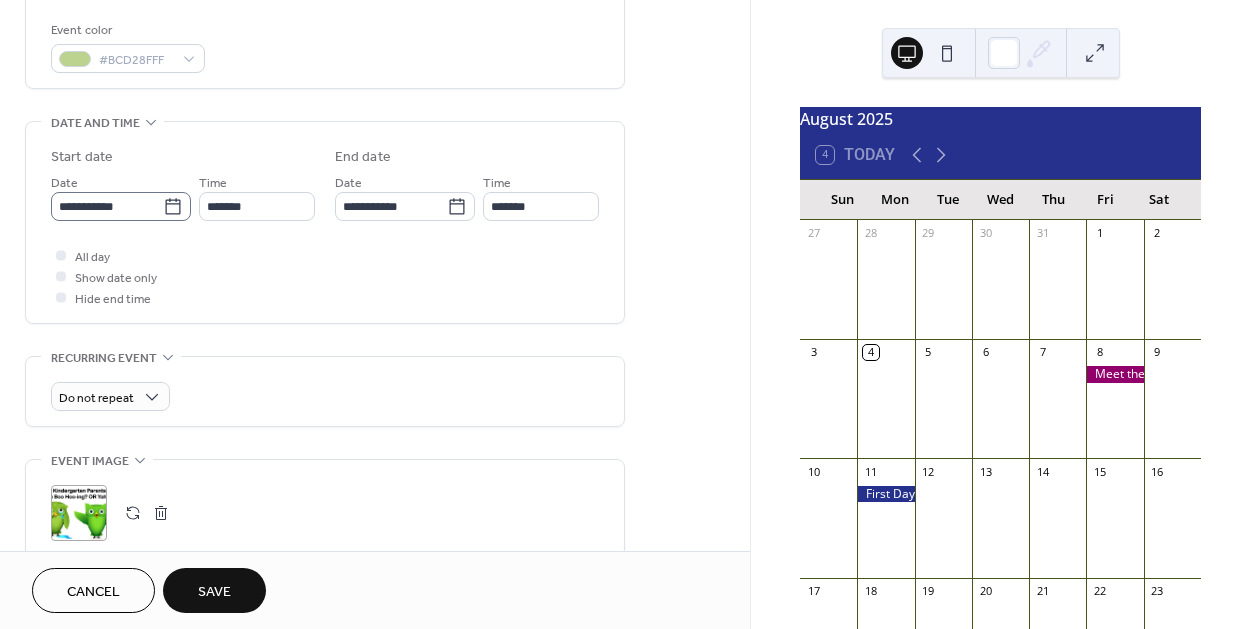 click 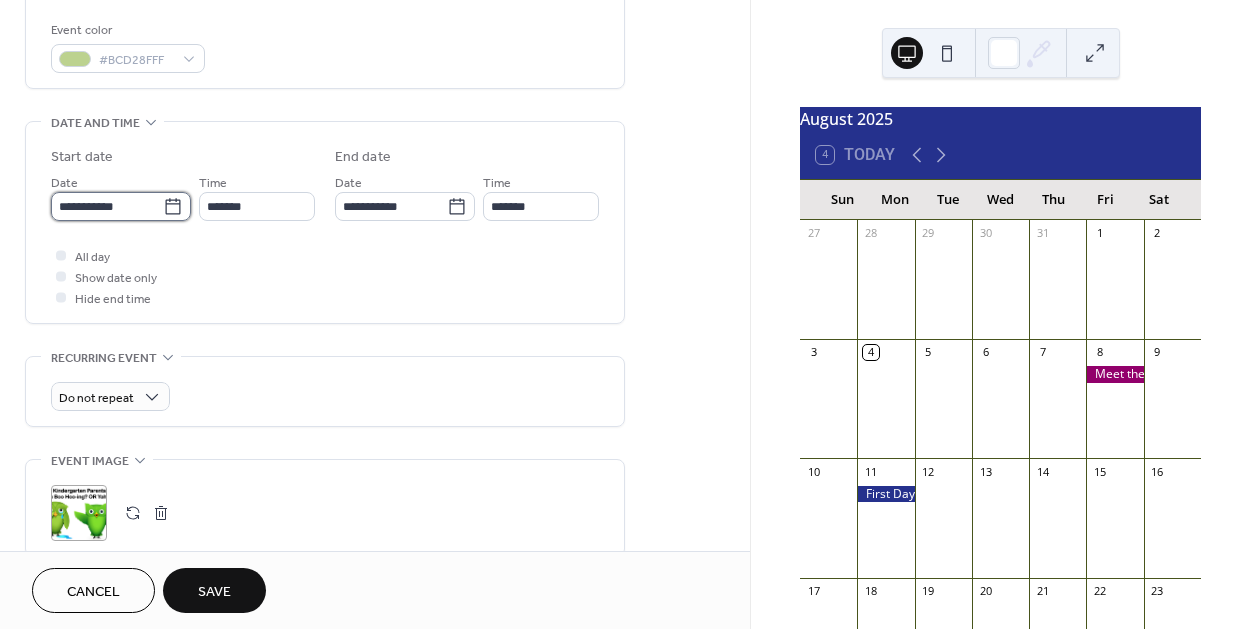 click on "**********" at bounding box center [107, 206] 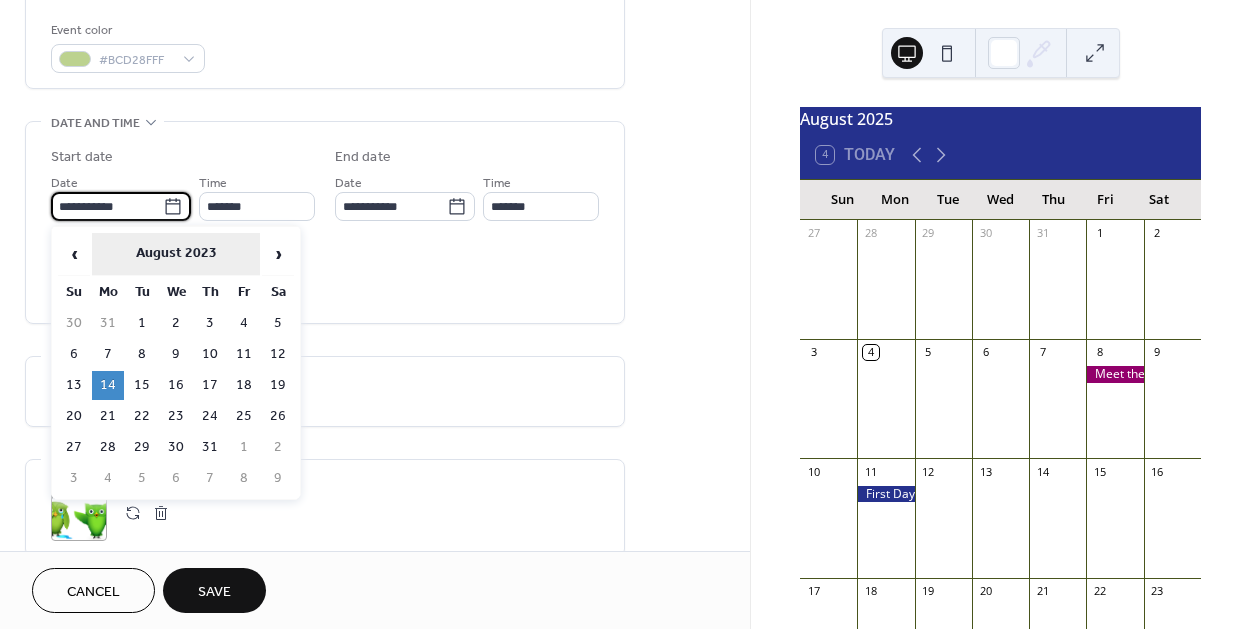 click on "August 2023" at bounding box center [176, 254] 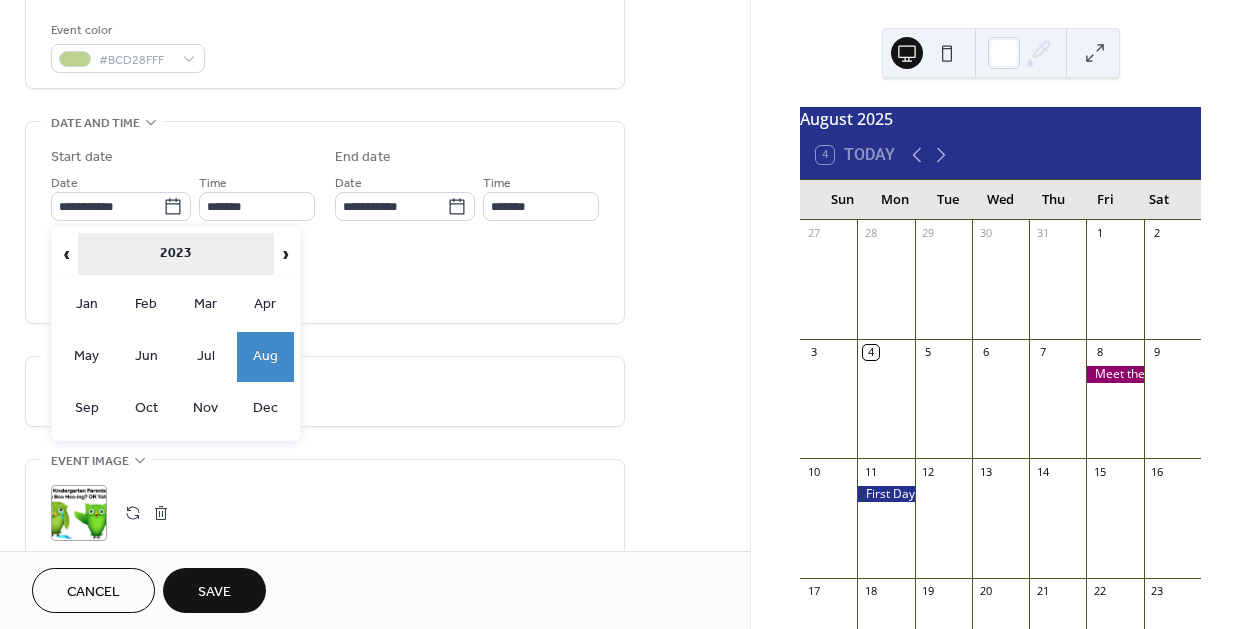click on "2023" at bounding box center [176, 254] 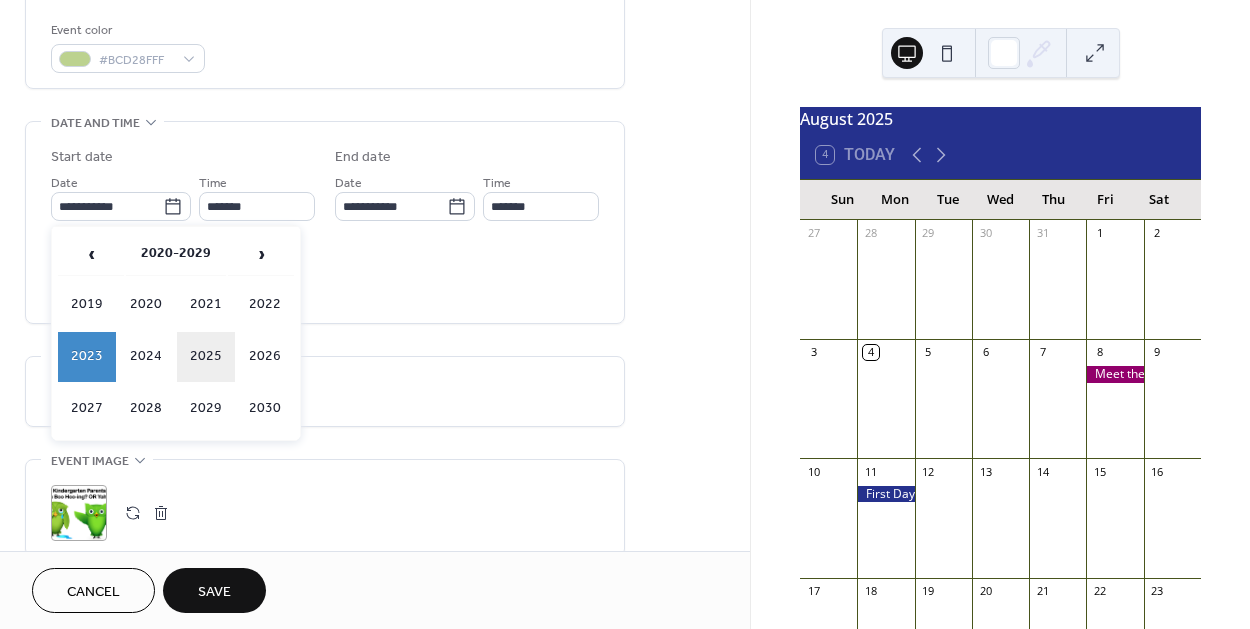 click on "2025" at bounding box center (206, 357) 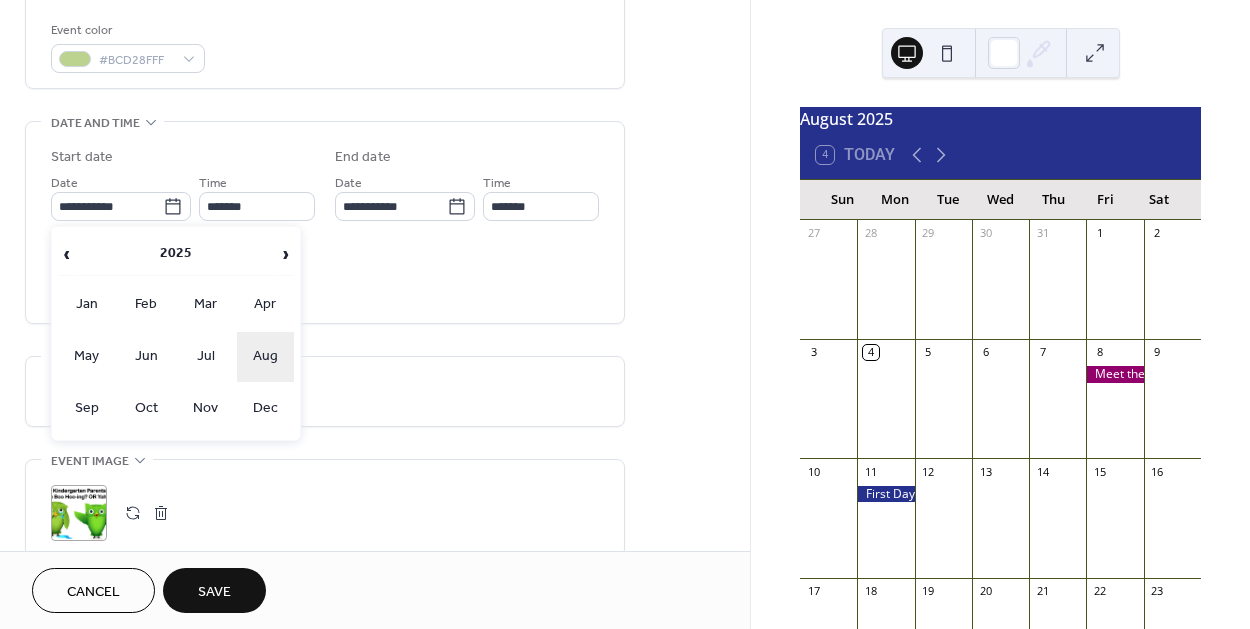 click on "Aug" at bounding box center (266, 357) 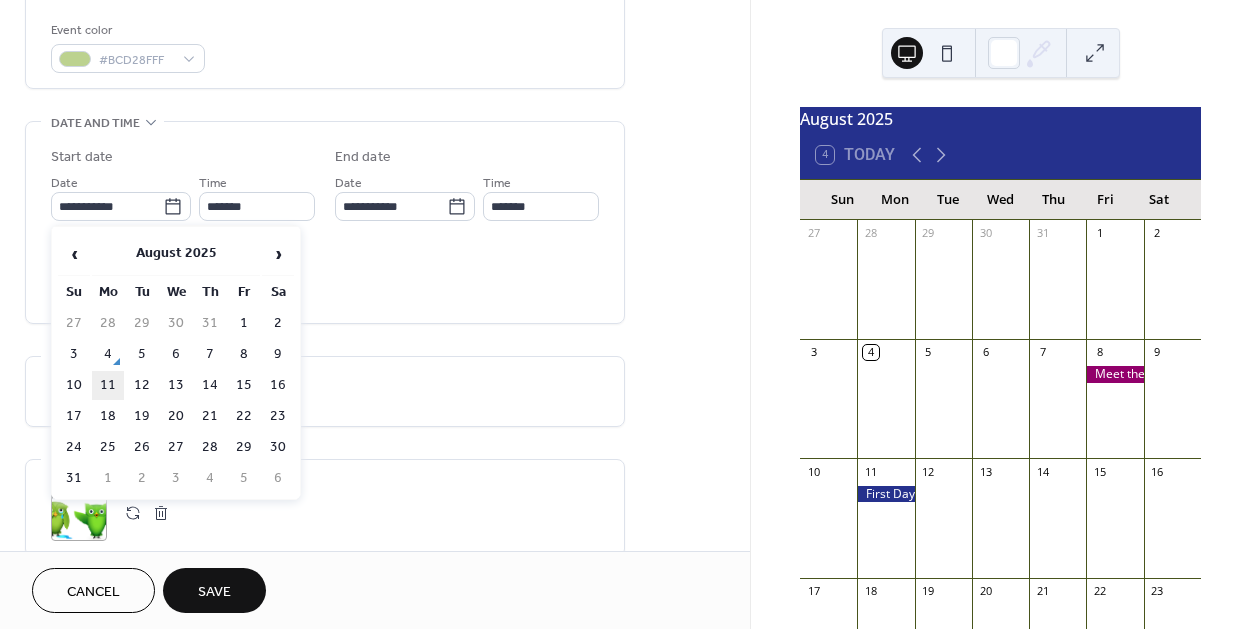 click on "11" at bounding box center (108, 385) 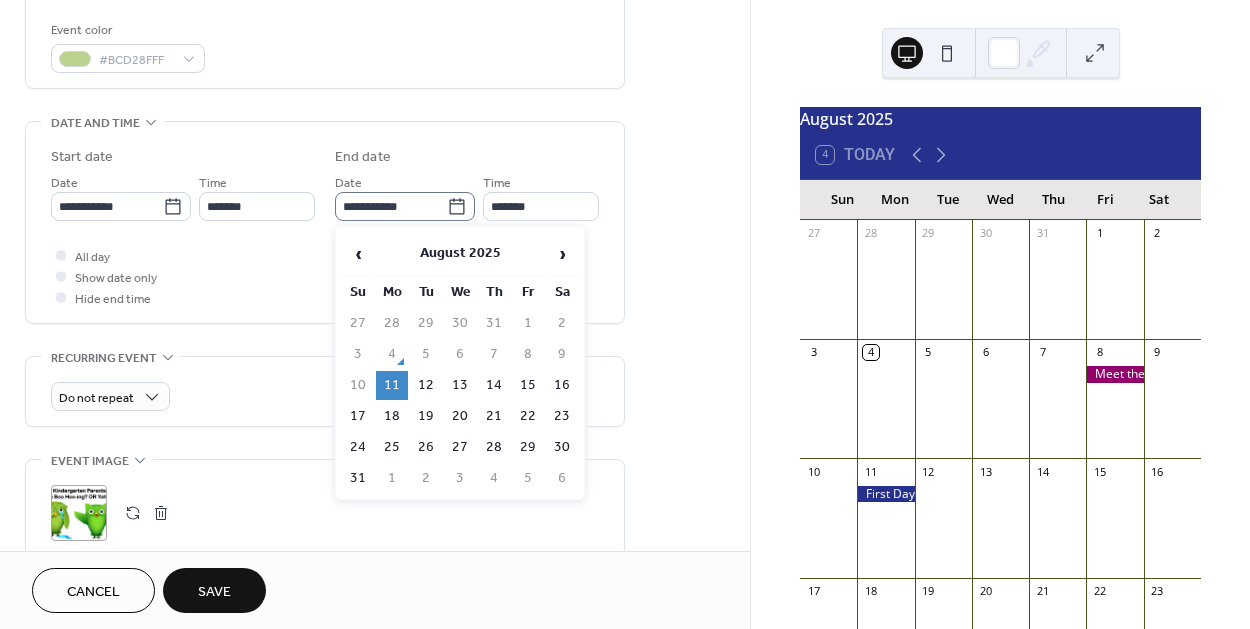 click 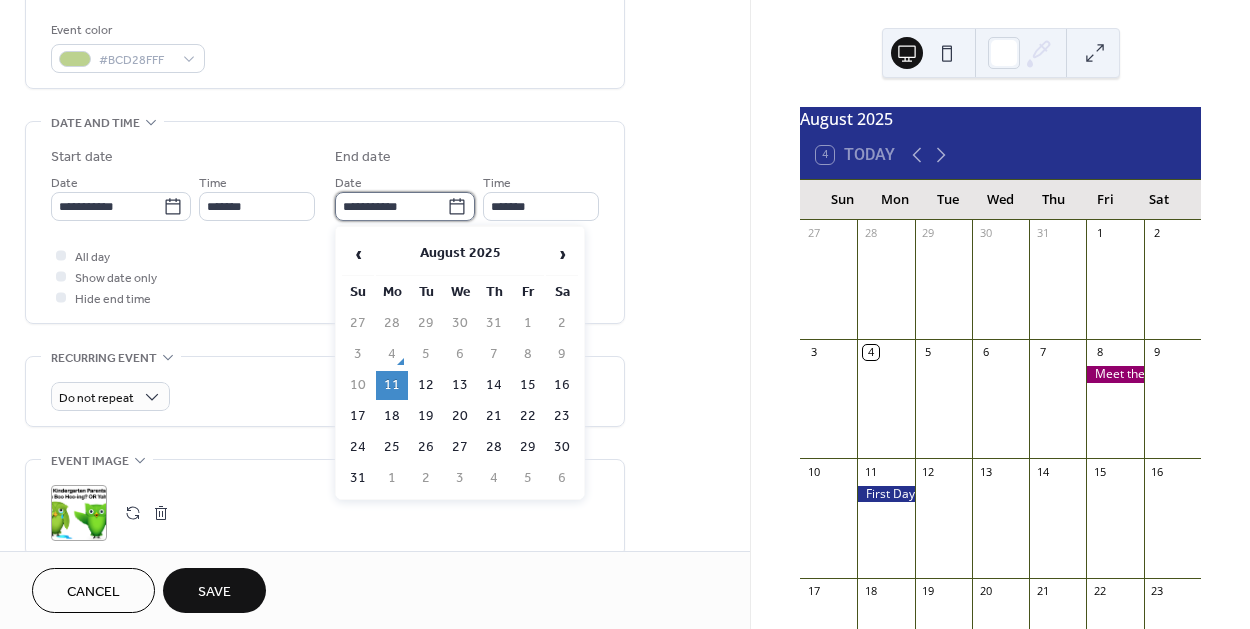 click on "**********" at bounding box center (391, 206) 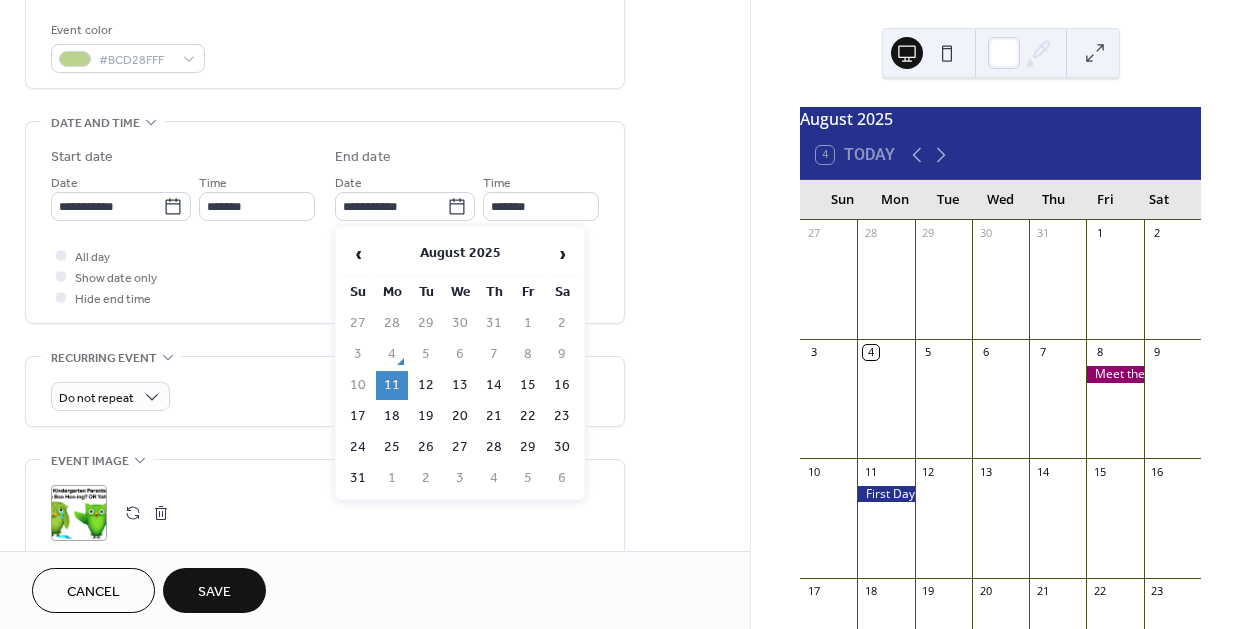 click on "13" at bounding box center [460, 385] 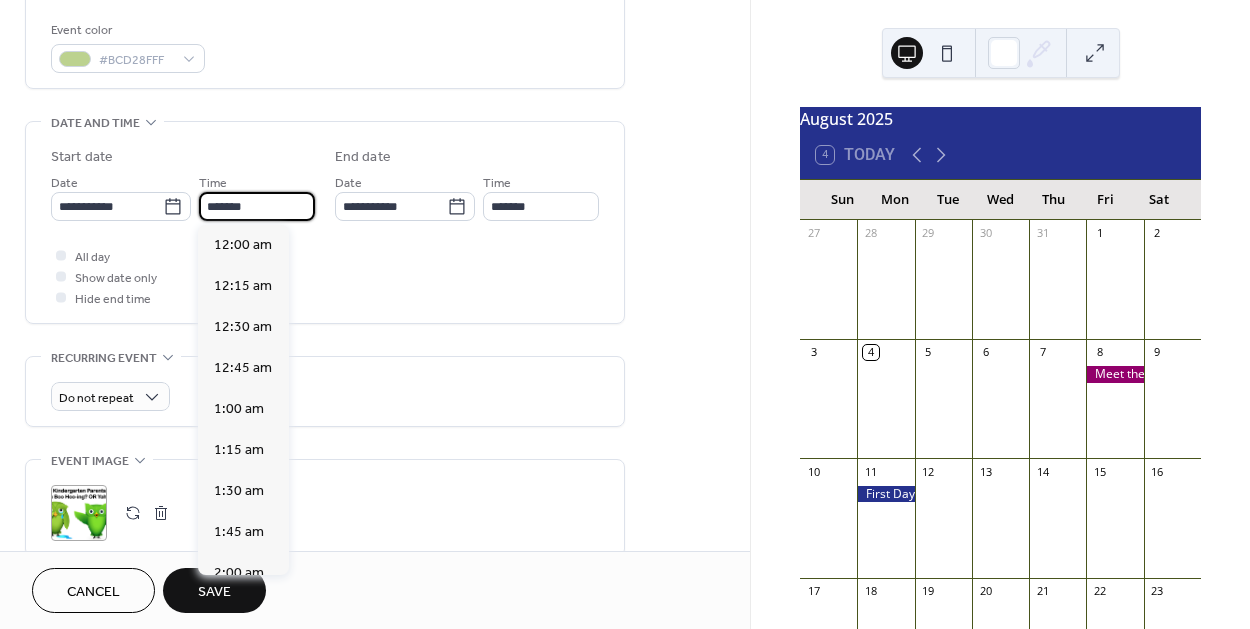 click on "*******" at bounding box center (257, 206) 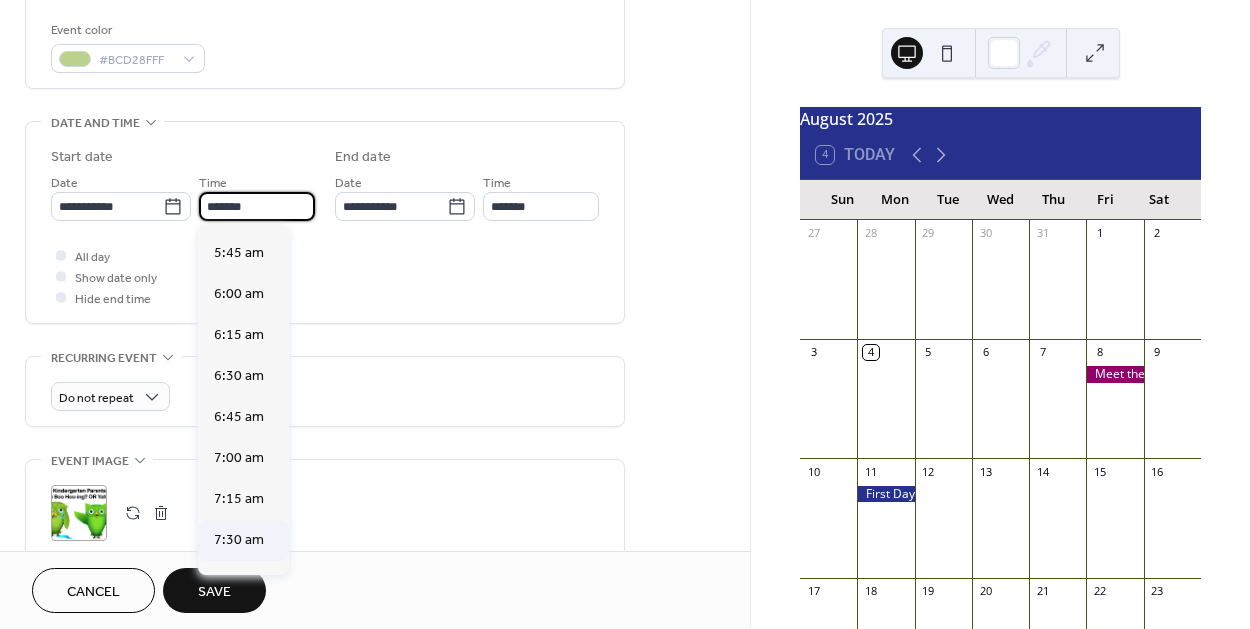 scroll, scrollTop: 969, scrollLeft: 0, axis: vertical 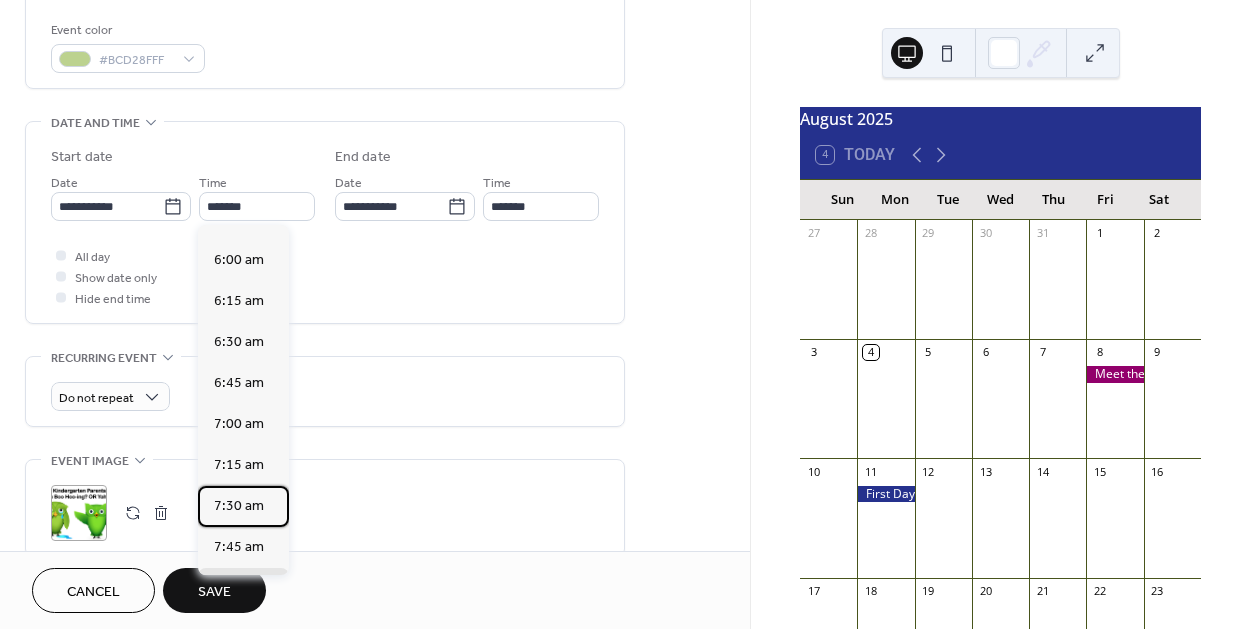 drag, startPoint x: 244, startPoint y: 496, endPoint x: 256, endPoint y: 480, distance: 20 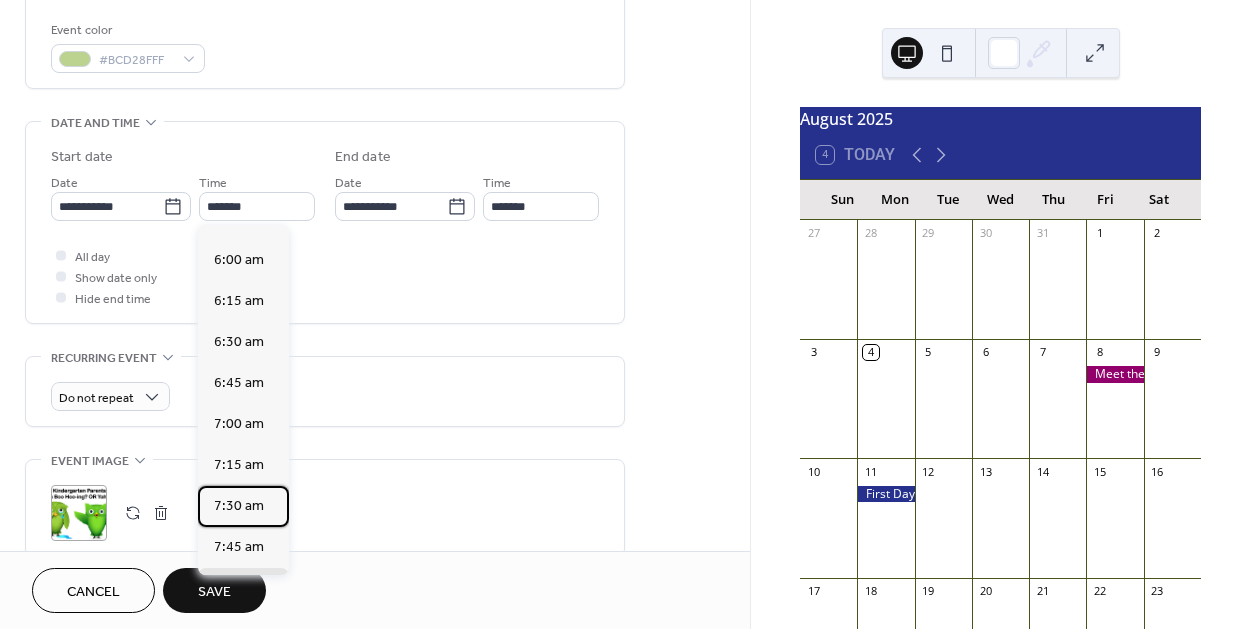 click on "7:30 am" at bounding box center [239, 505] 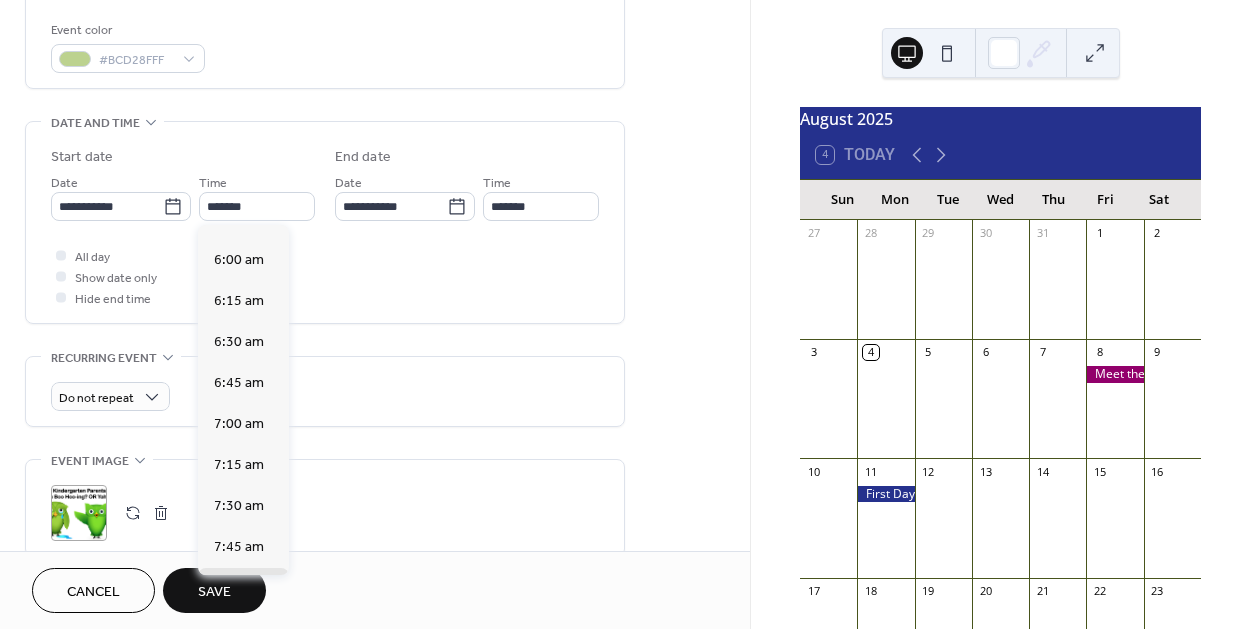 type on "*******" 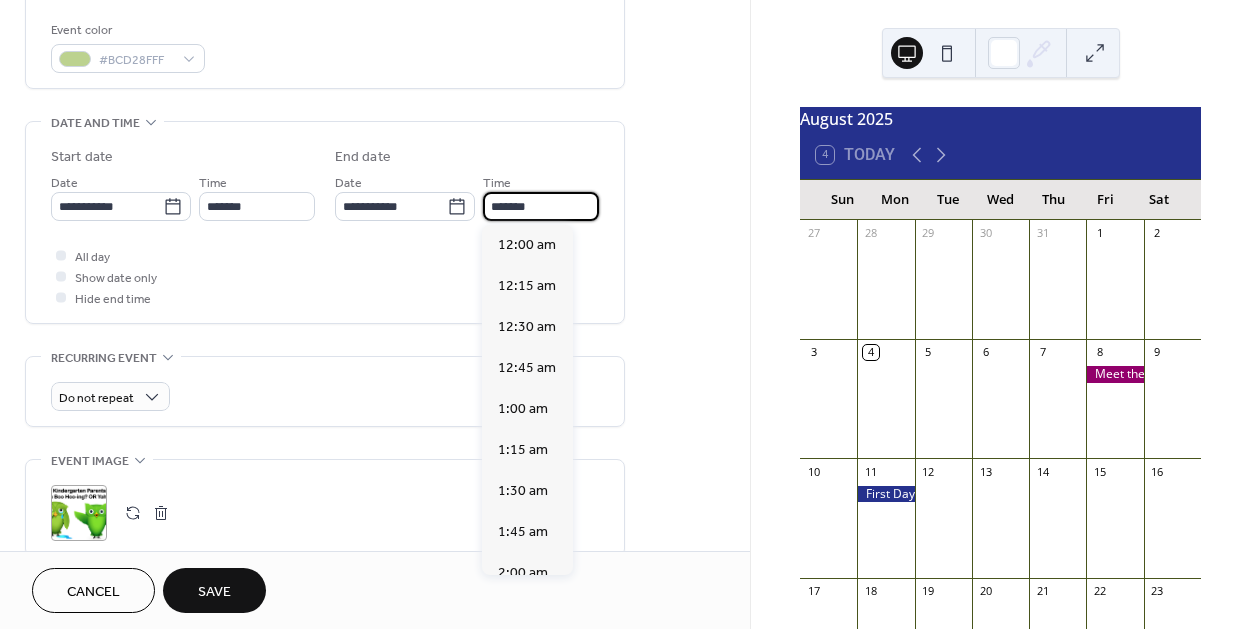 click on "*******" at bounding box center (541, 206) 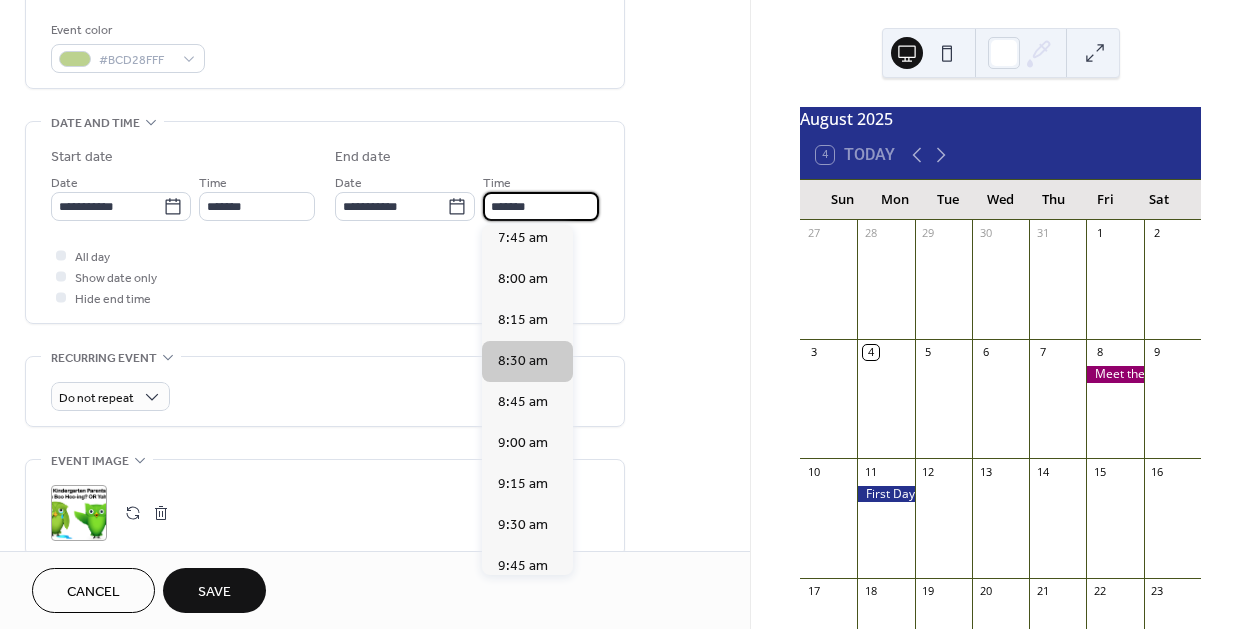scroll, scrollTop: 1269, scrollLeft: 0, axis: vertical 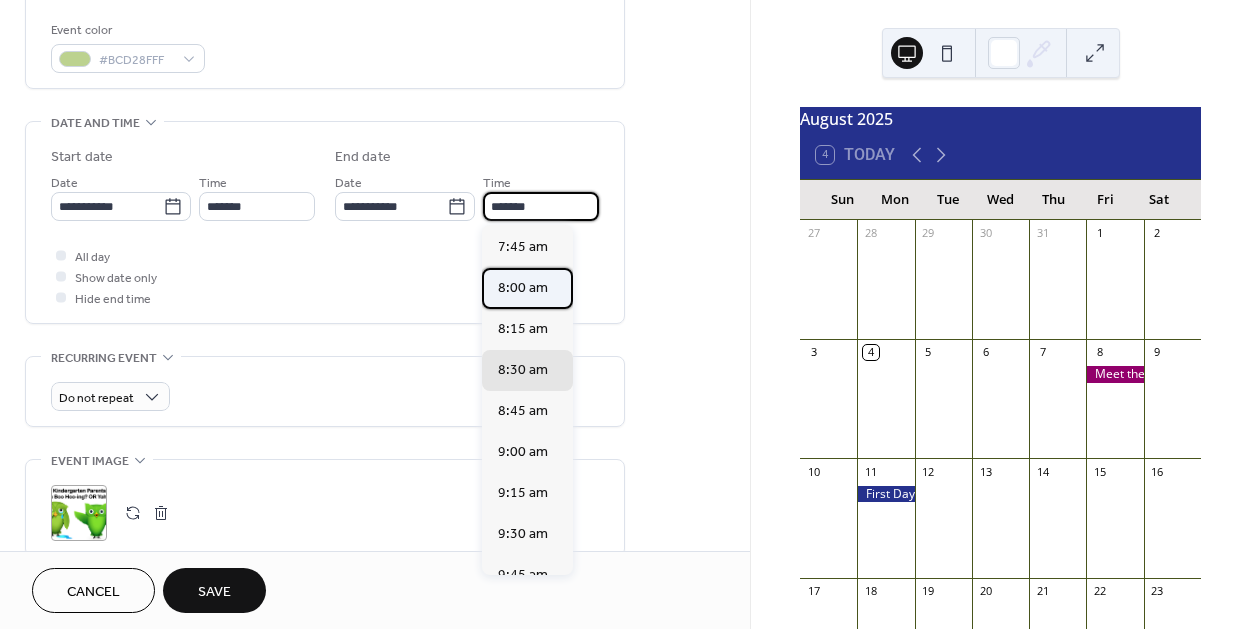click on "8:00 am" at bounding box center (523, 287) 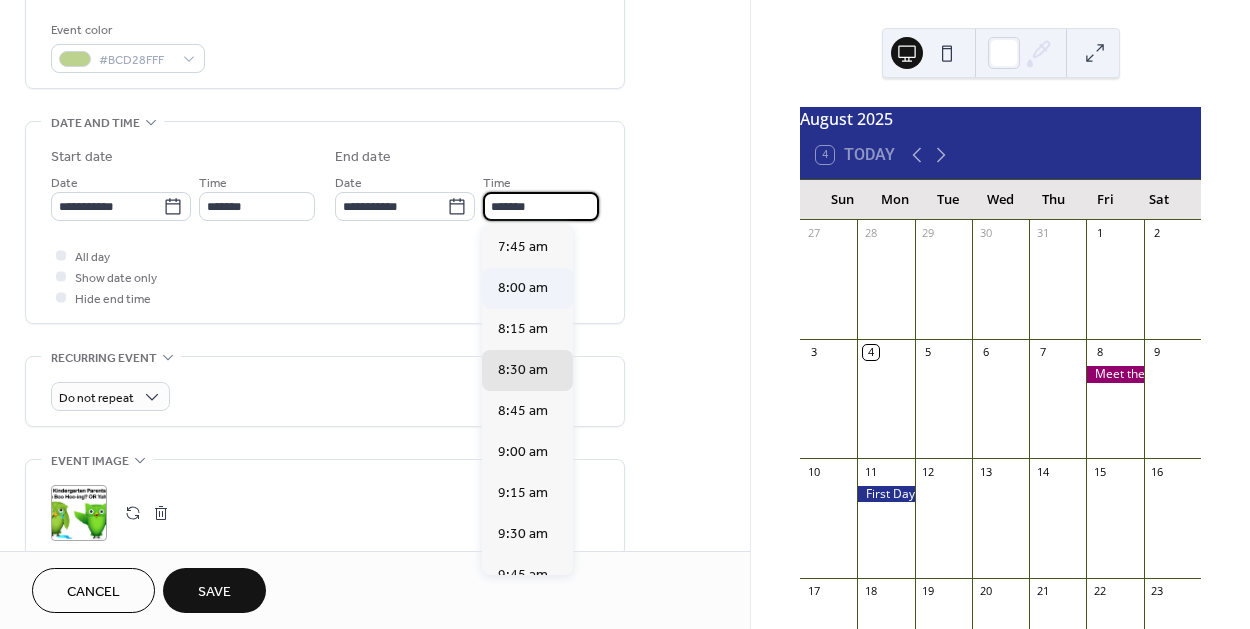 type on "*******" 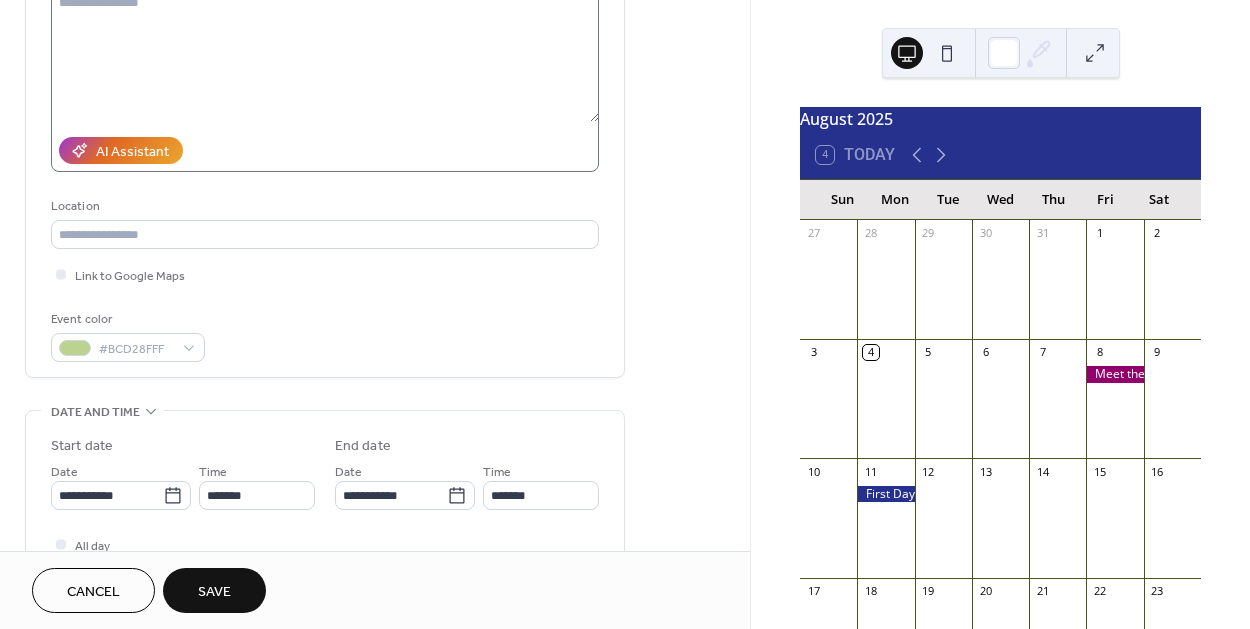 scroll, scrollTop: 81, scrollLeft: 0, axis: vertical 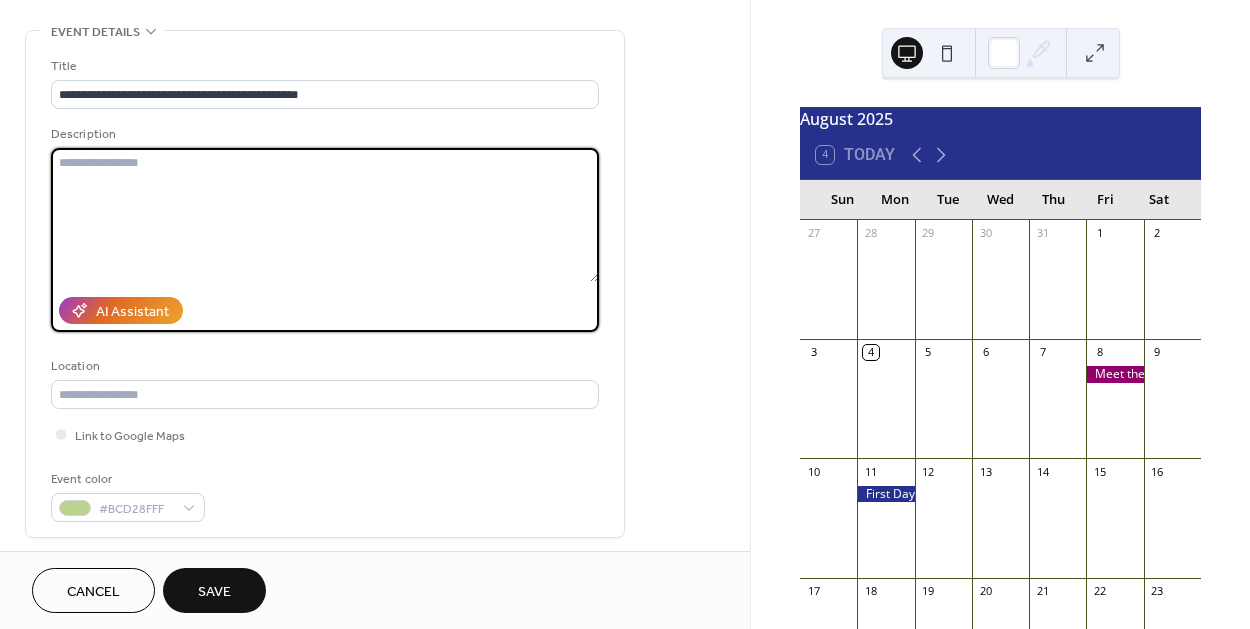 click at bounding box center [325, 215] 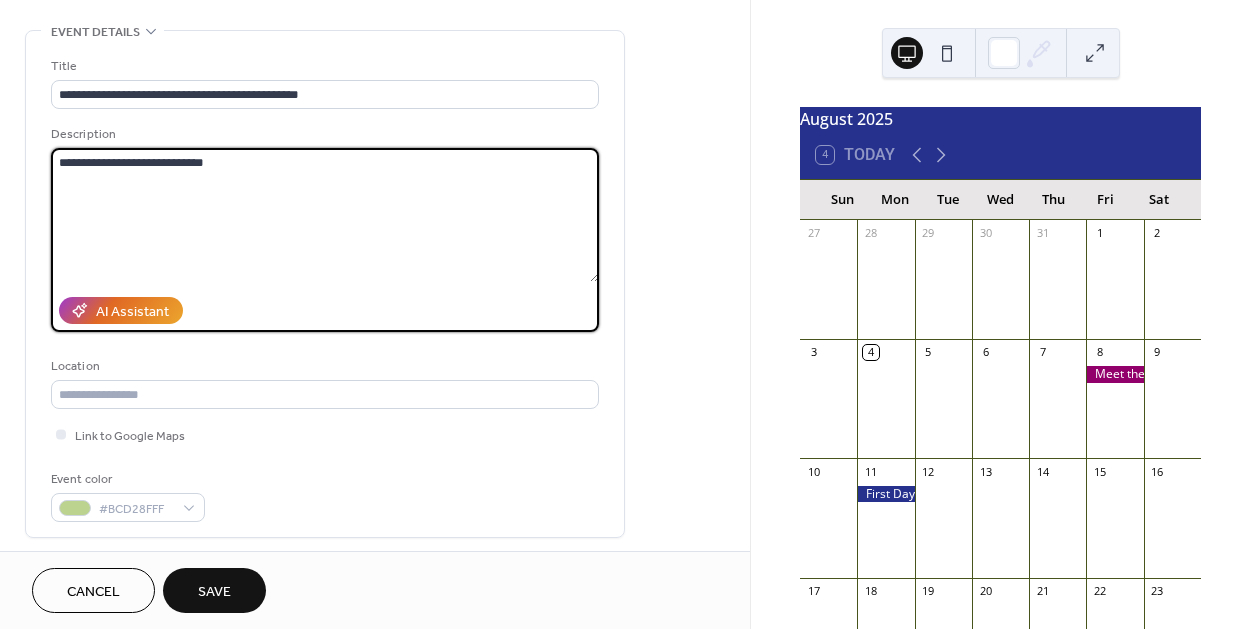 click on "**********" at bounding box center (325, 215) 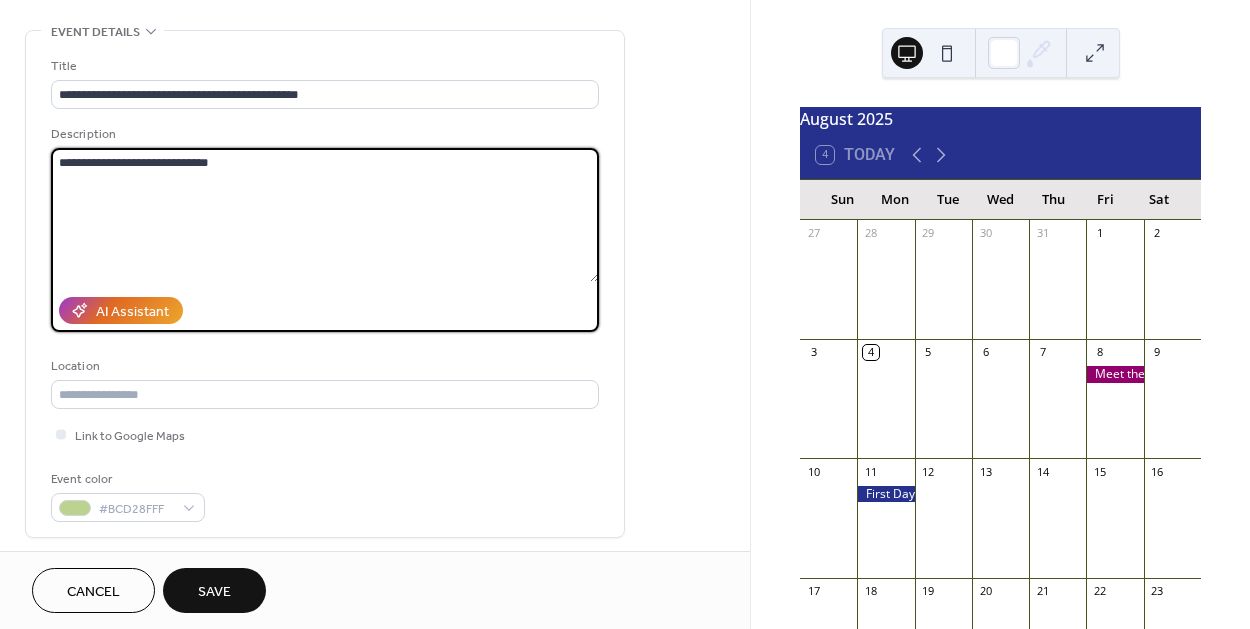 drag, startPoint x: 272, startPoint y: 172, endPoint x: 284, endPoint y: 166, distance: 13.416408 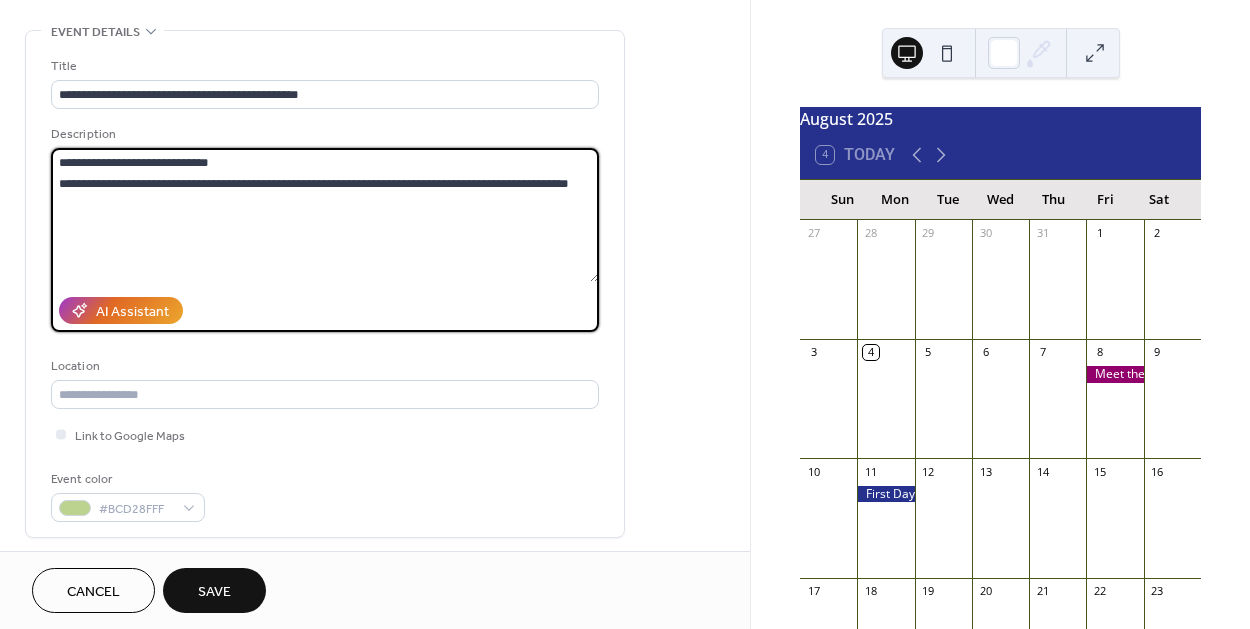 click on "**********" at bounding box center [325, 215] 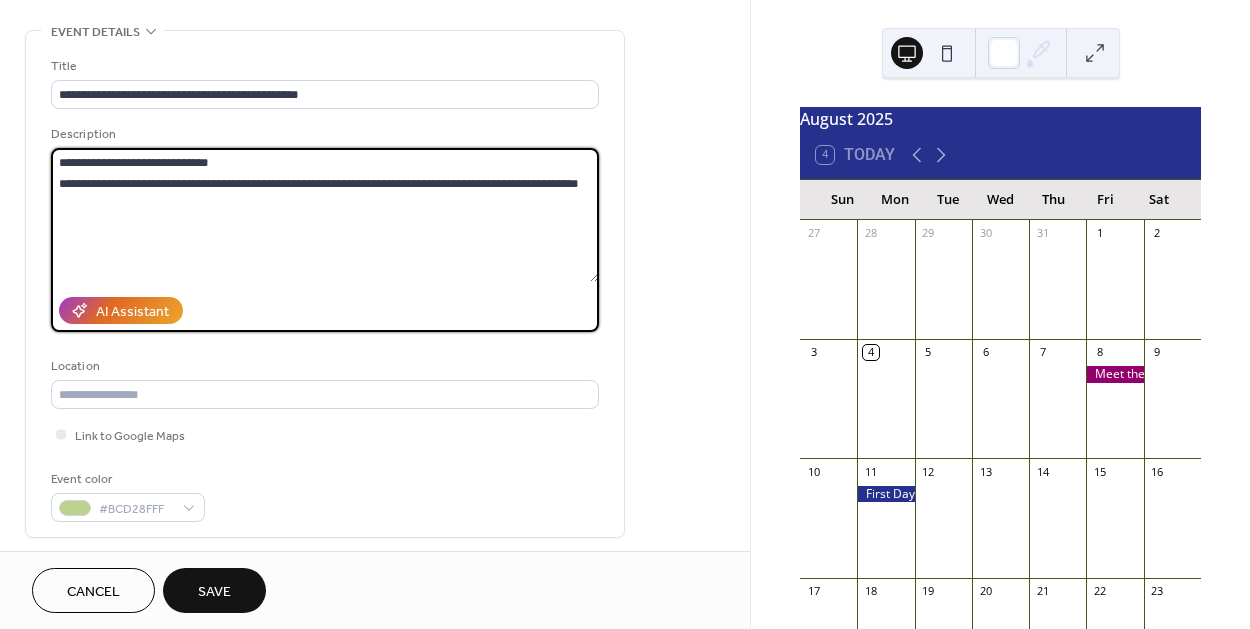 click on "**********" at bounding box center (325, 215) 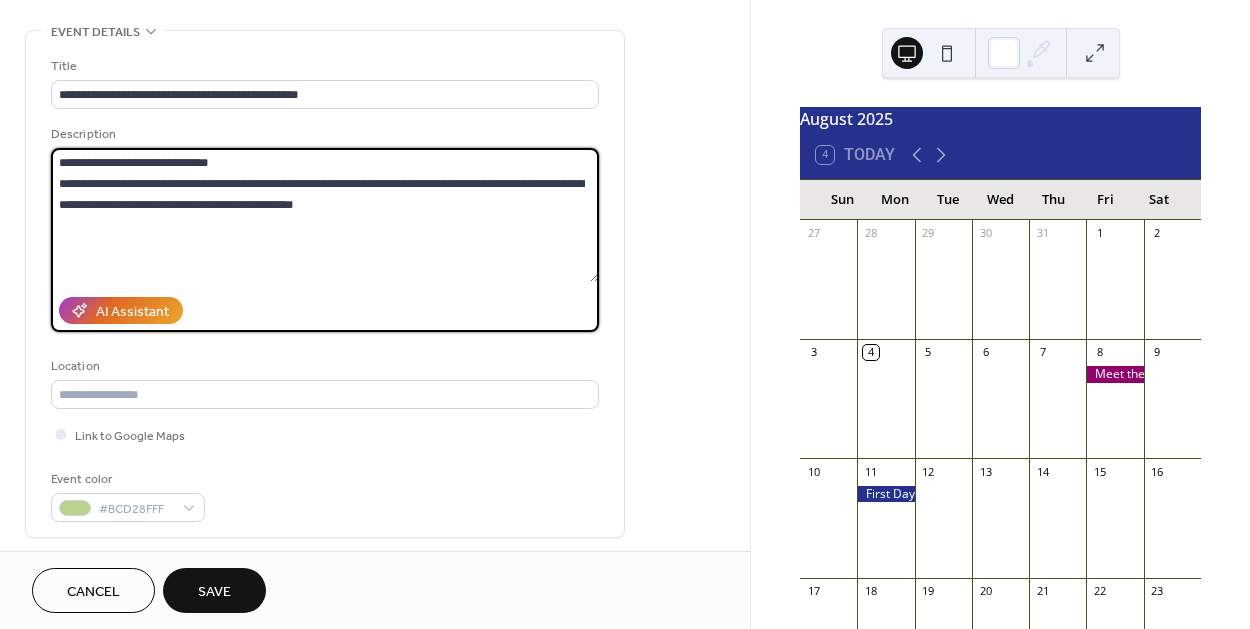 click on "**********" at bounding box center [325, 215] 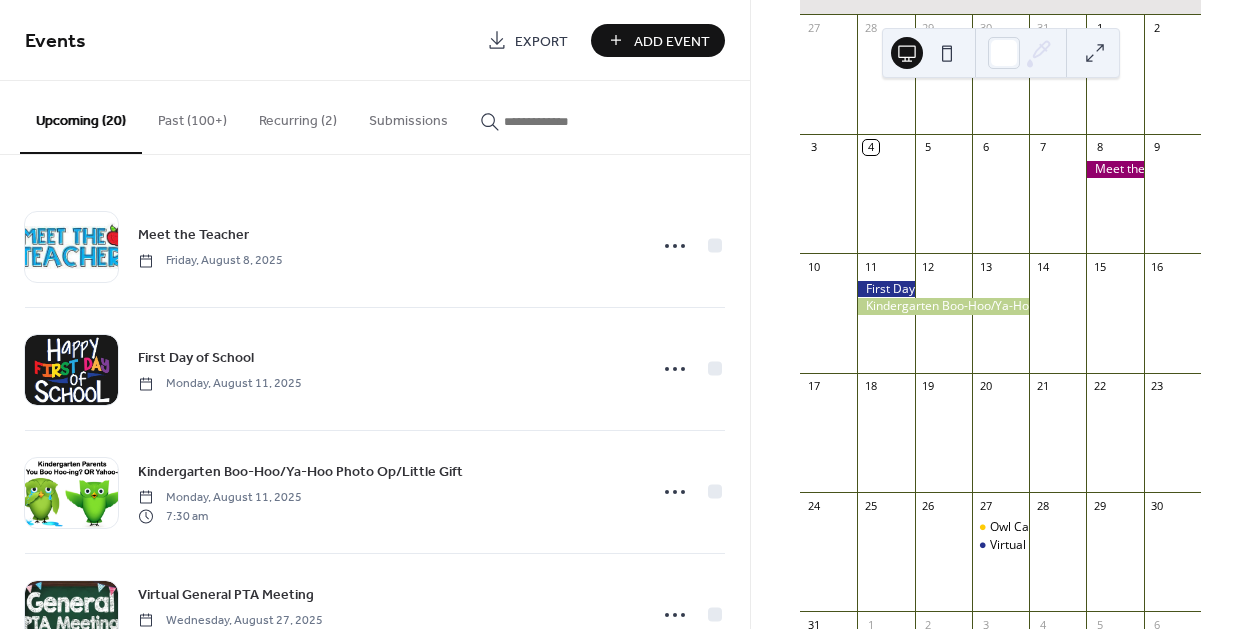 scroll, scrollTop: 11, scrollLeft: 0, axis: vertical 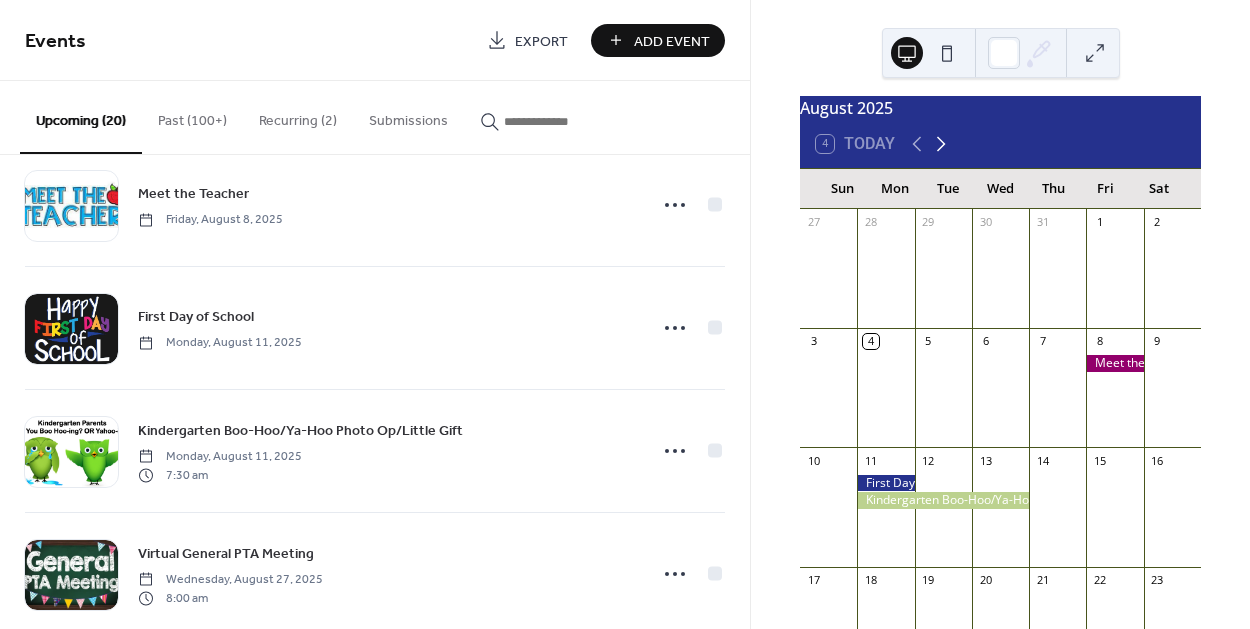 click 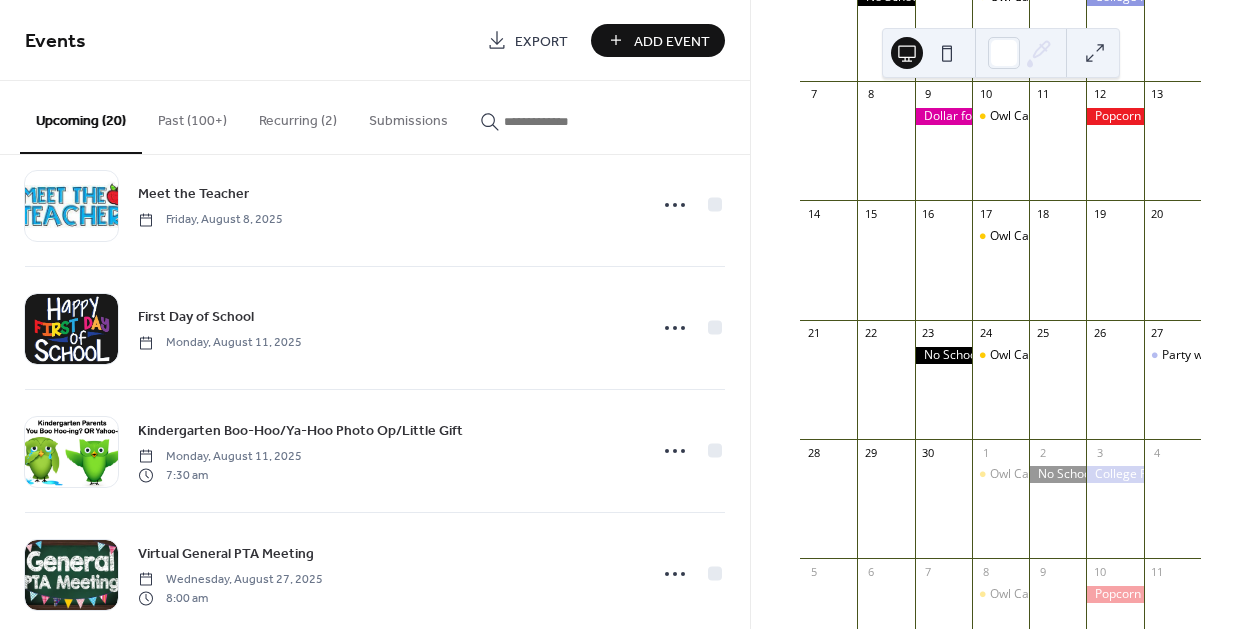 scroll, scrollTop: 269, scrollLeft: 0, axis: vertical 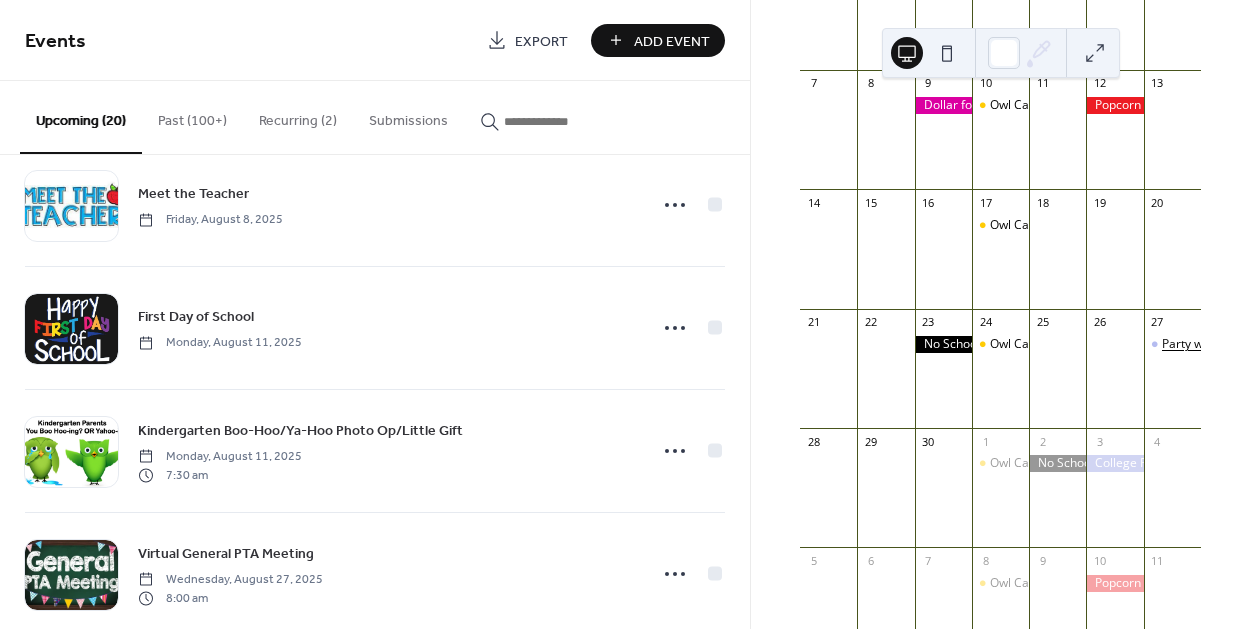 click on "Party with a Purpose" at bounding box center [1219, 344] 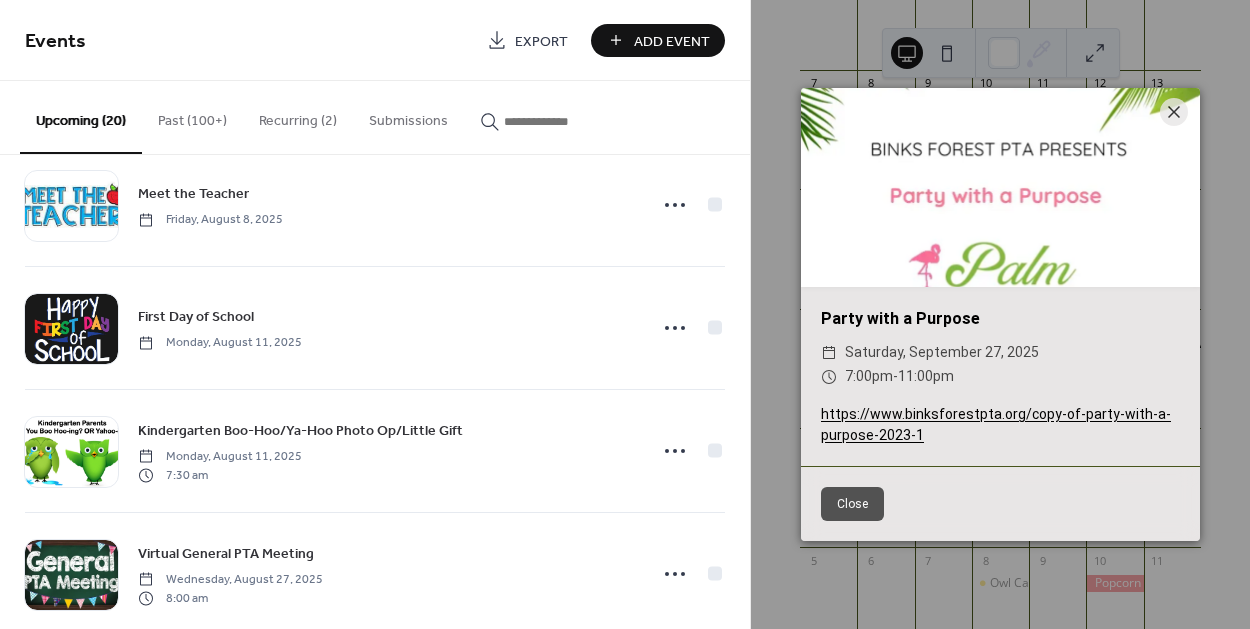 click on "https://www.binksforestpta.org/copy-of-party-with-a-purpose-2023-1" at bounding box center [996, 424] 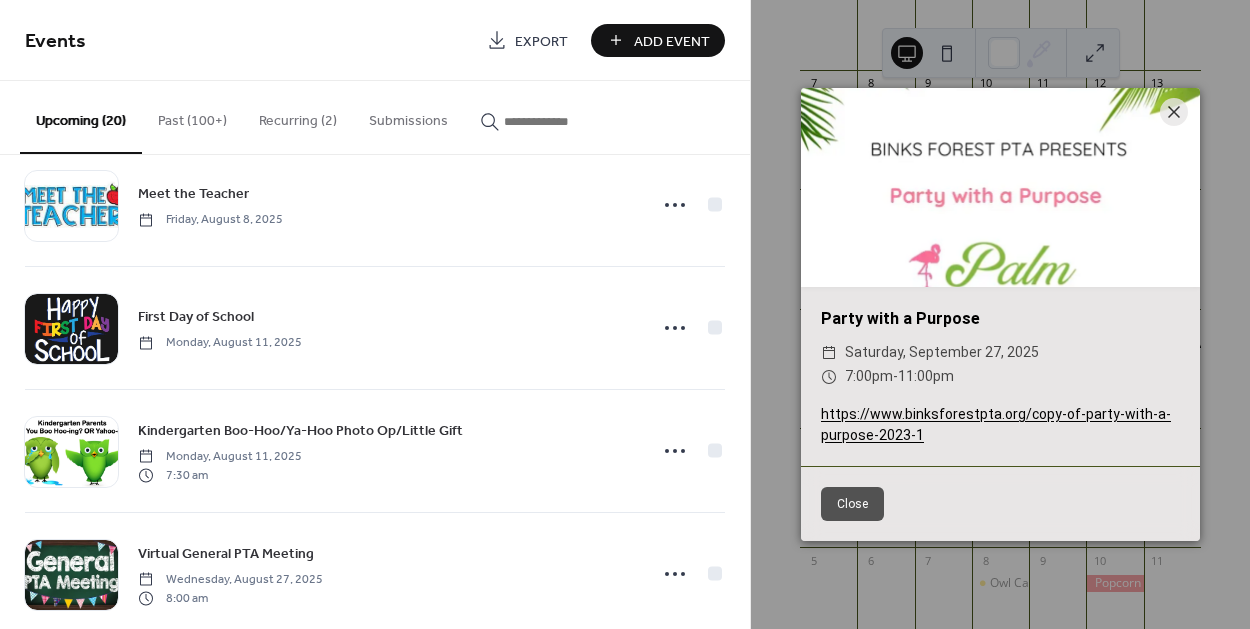 click 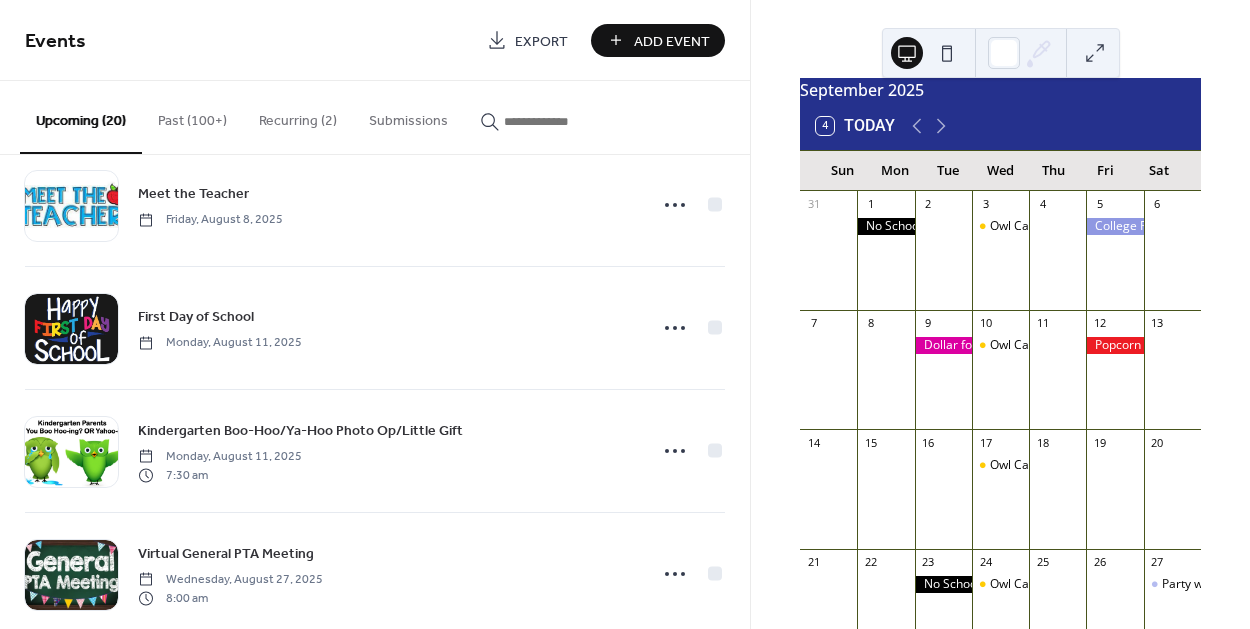 scroll, scrollTop: 0, scrollLeft: 0, axis: both 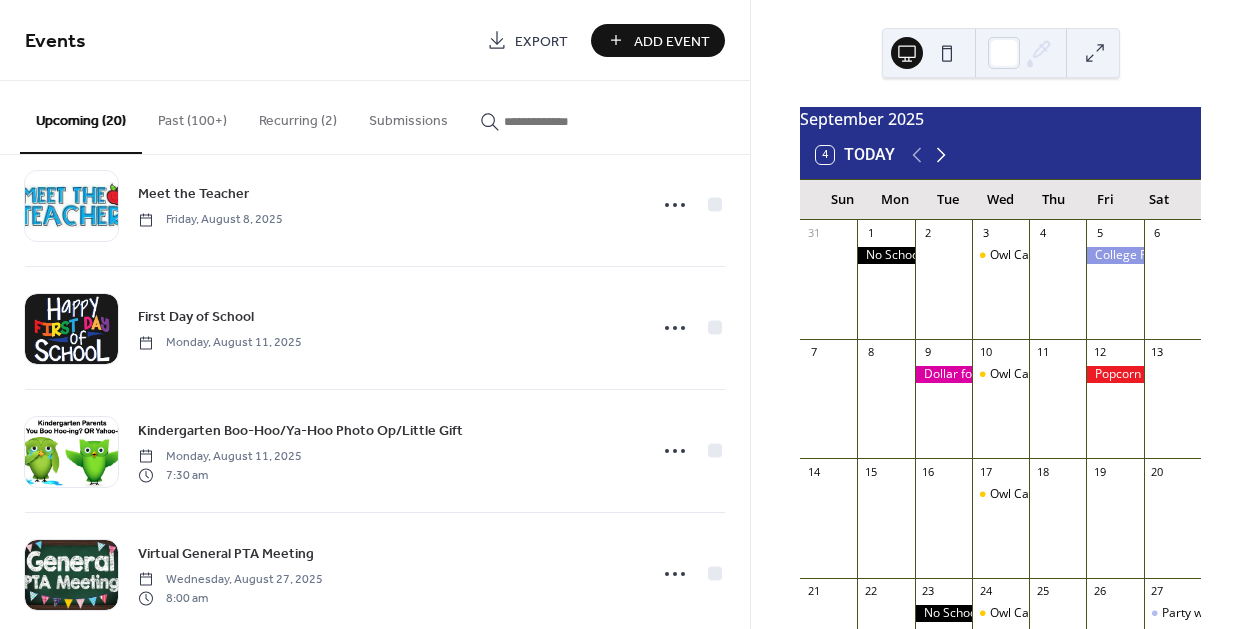 click 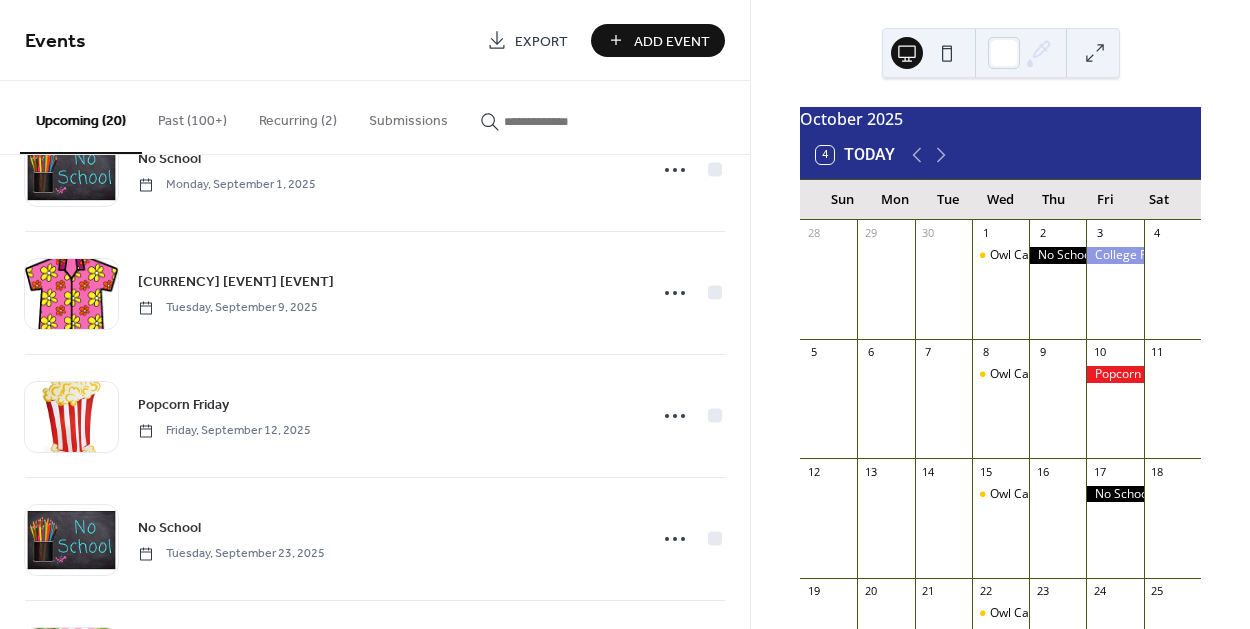 scroll, scrollTop: 632, scrollLeft: 0, axis: vertical 